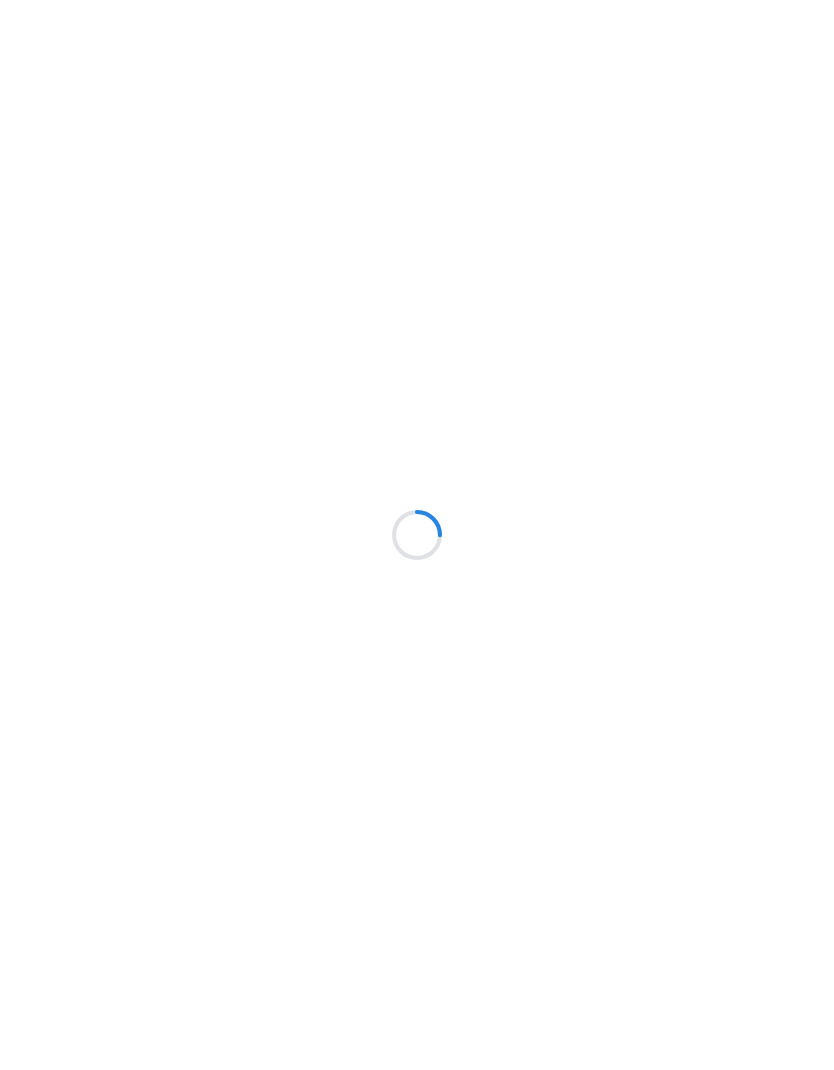 scroll, scrollTop: 0, scrollLeft: 0, axis: both 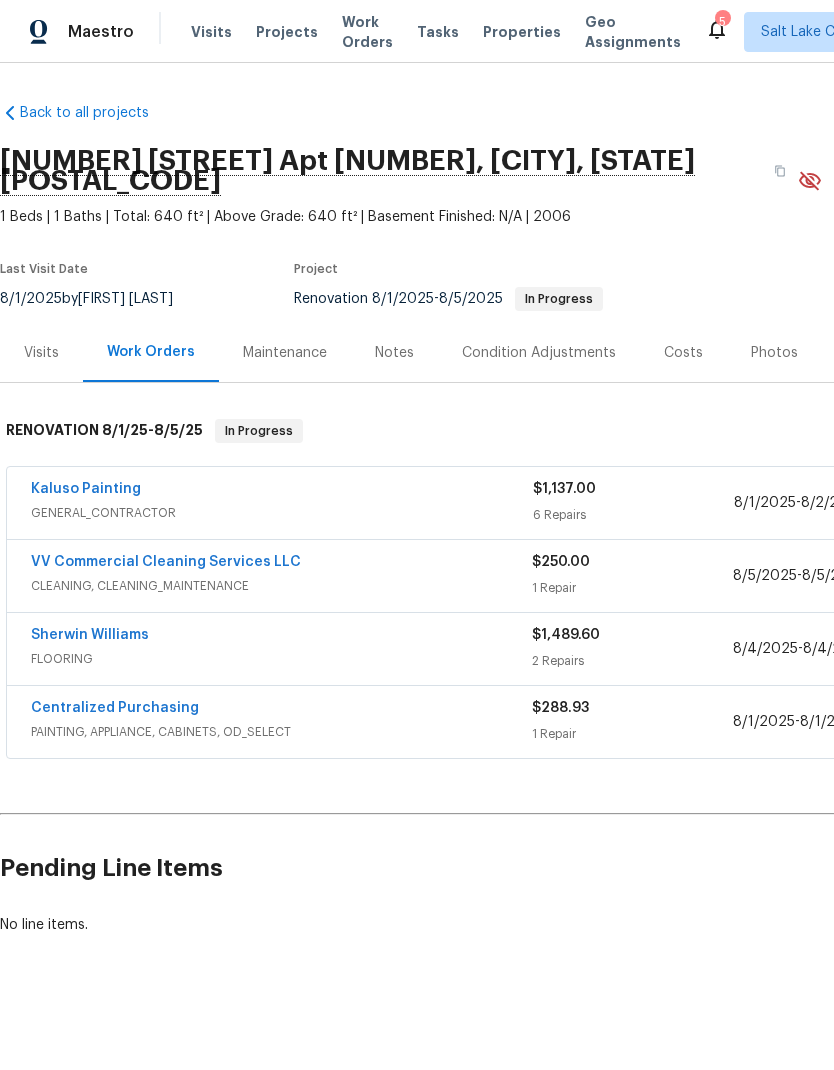 click on "Kaluso Painting" at bounding box center (282, 491) 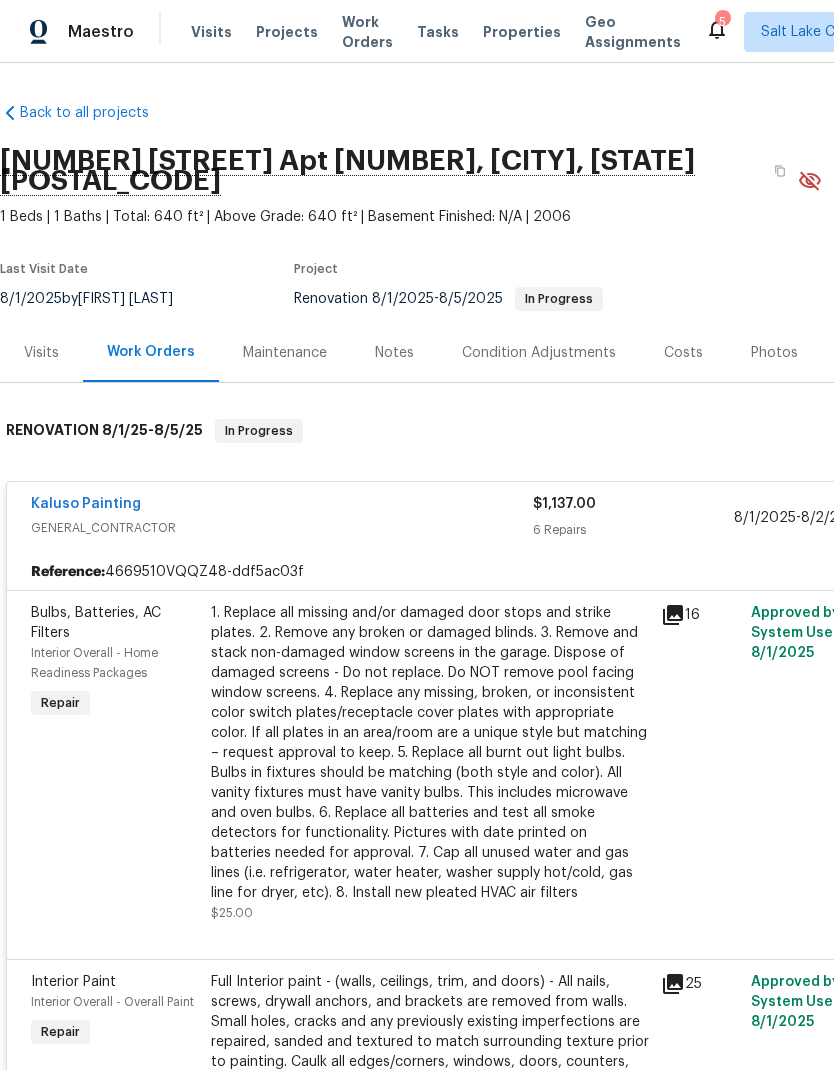 click on "1. Replace all missing and/or damaged door stops and strike plates.  2. Remove any broken or damaged blinds.  3. Remove and stack non-damaged window screens in the garage. Dispose of damaged screens - Do not replace. Do NOT remove pool facing window screens.  4. Replace any missing, broken, or inconsistent color switch plates/receptacle cover plates with appropriate color. If all plates in an area/room are a unique style but matching – request approval to keep.  5. Replace all burnt out light bulbs. Bulbs in fixtures should be matching (both style and color). All vanity fixtures must have vanity bulbs. This includes microwave and oven bulbs.  6. Replace all batteries and test all smoke detectors for functionality. Pictures with date printed on batteries needed for approval.  7. Cap all unused water and gas lines (i.e. refrigerator, water heater, washer supply hot/cold, gas line for dryer, etc).  8. Install new pleated HVAC air filters" at bounding box center [430, 753] 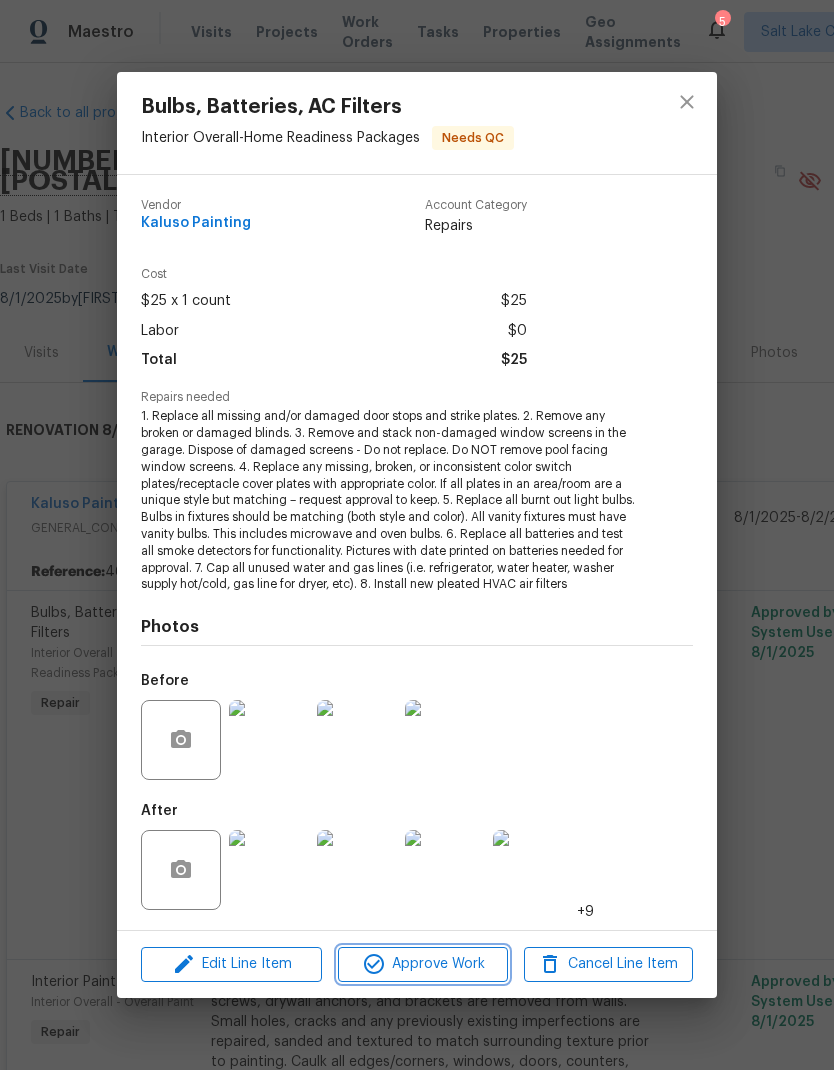 click on "Approve Work" at bounding box center (422, 964) 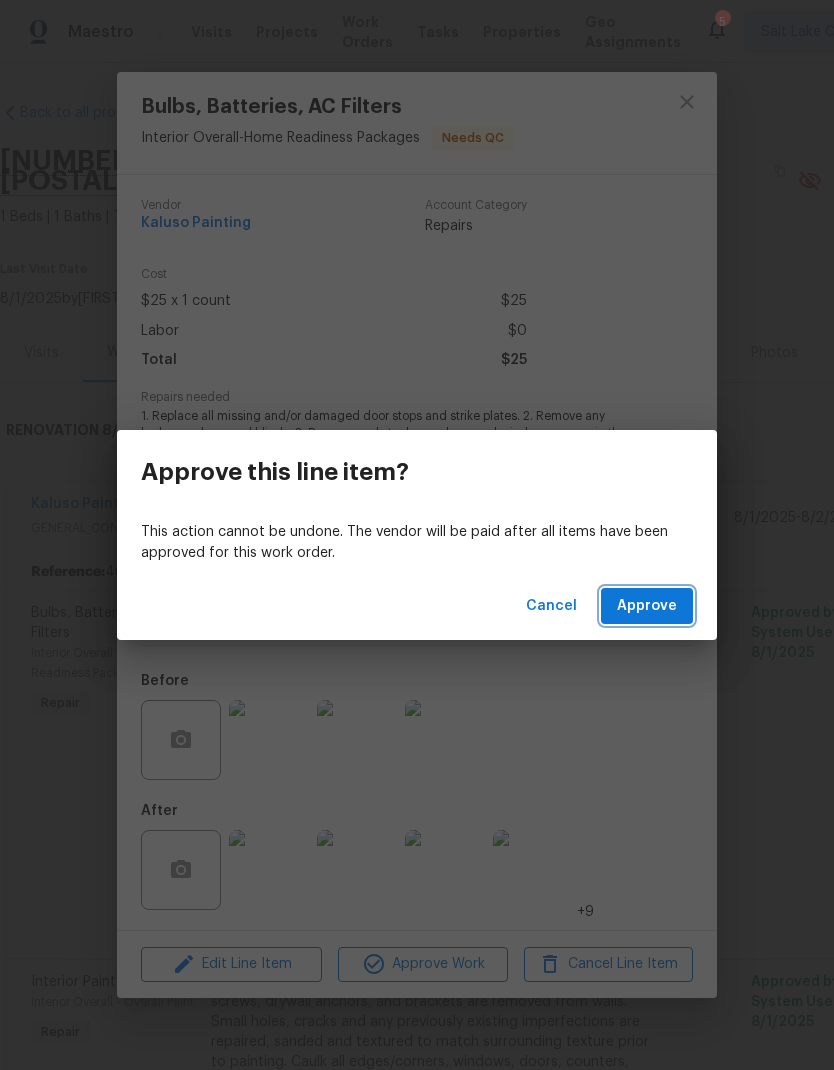 click on "Approve" at bounding box center [647, 606] 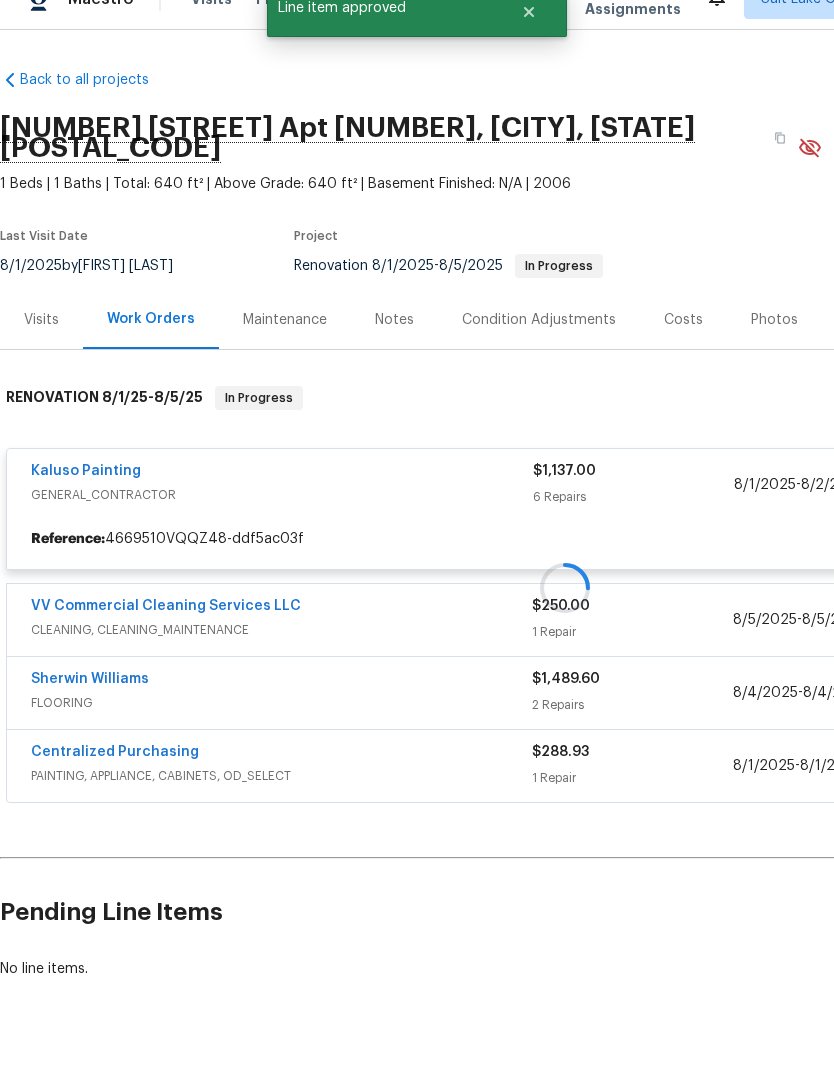 scroll, scrollTop: 80, scrollLeft: 0, axis: vertical 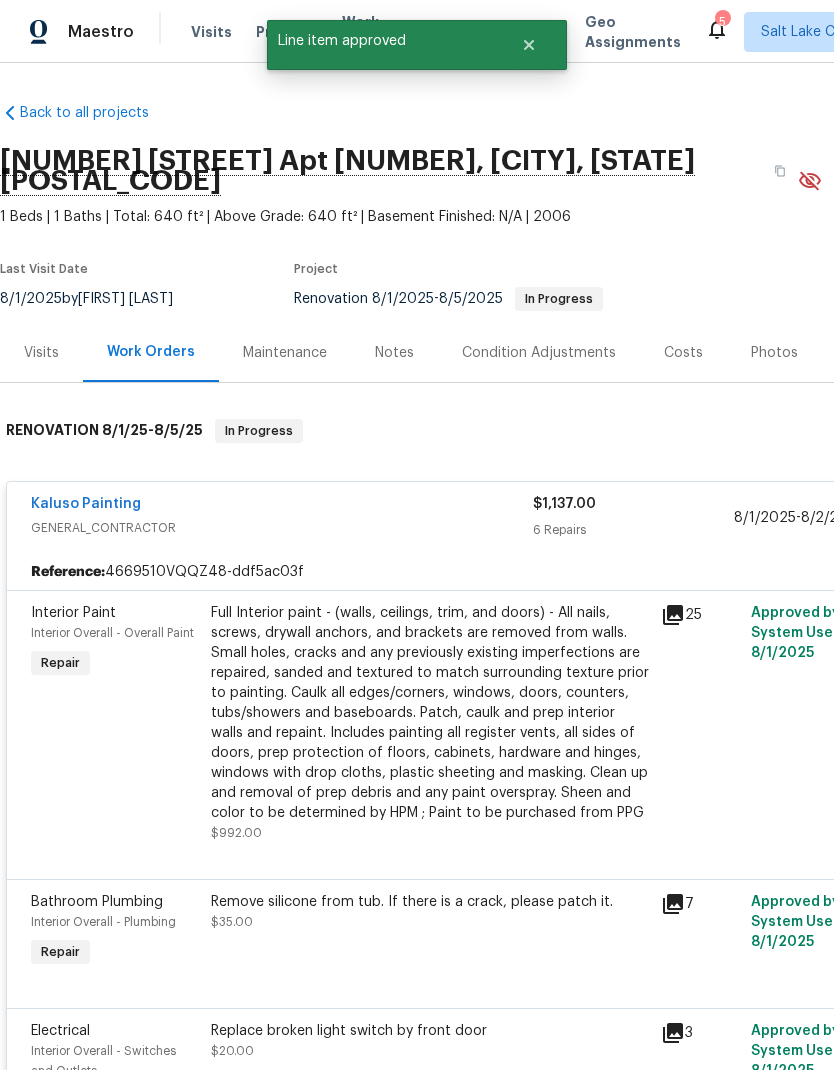 click on "Full Interior paint - (walls, ceilings, trim, and doors) - All nails, screws, drywall anchors, and brackets are removed from walls. Small holes, cracks and any previously existing imperfections are repaired, sanded and textured to match surrounding texture prior to painting. Caulk all edges/corners, windows, doors, counters, tubs/showers and baseboards. Patch, caulk and prep interior walls and repaint. Includes painting all register vents, all sides of doors, prep protection of floors, cabinets, hardware and hinges, windows with drop cloths, plastic sheeting and masking. Clean up and removal of prep debris and any paint overspray. Sheen and color to be determined by HPM ; Paint to be purchased from PPG" at bounding box center (430, 713) 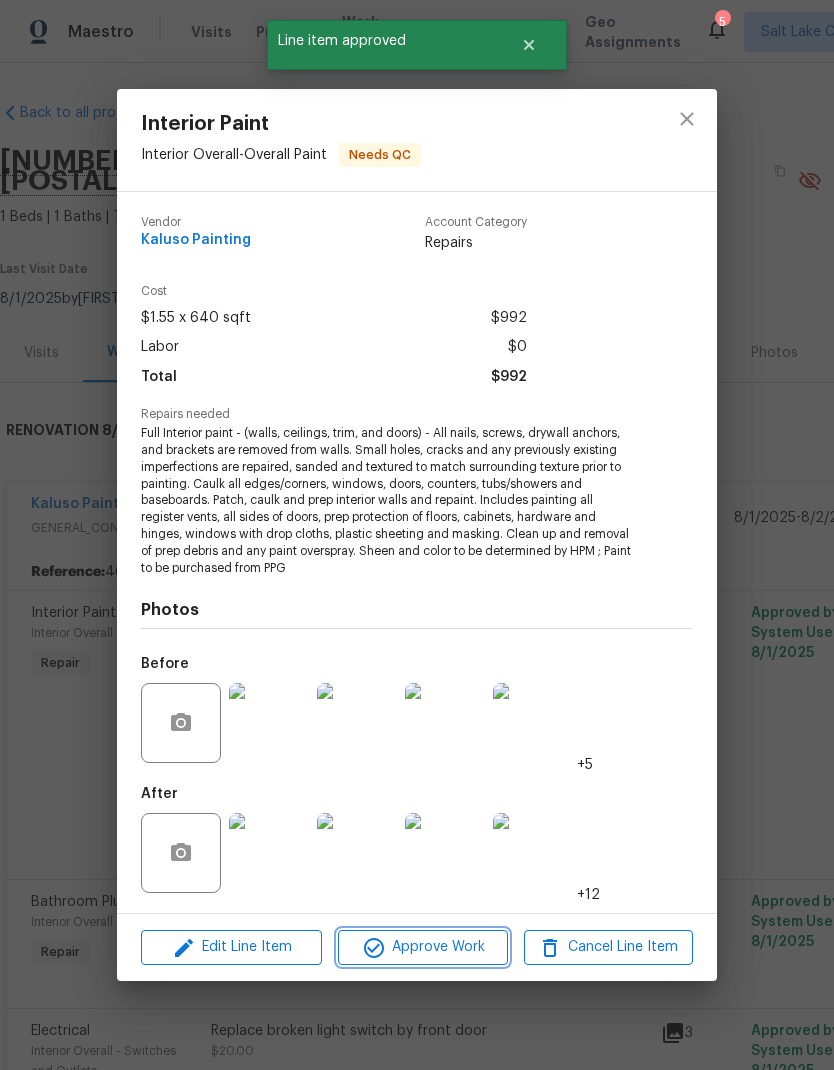 click on "Approve Work" at bounding box center [422, 947] 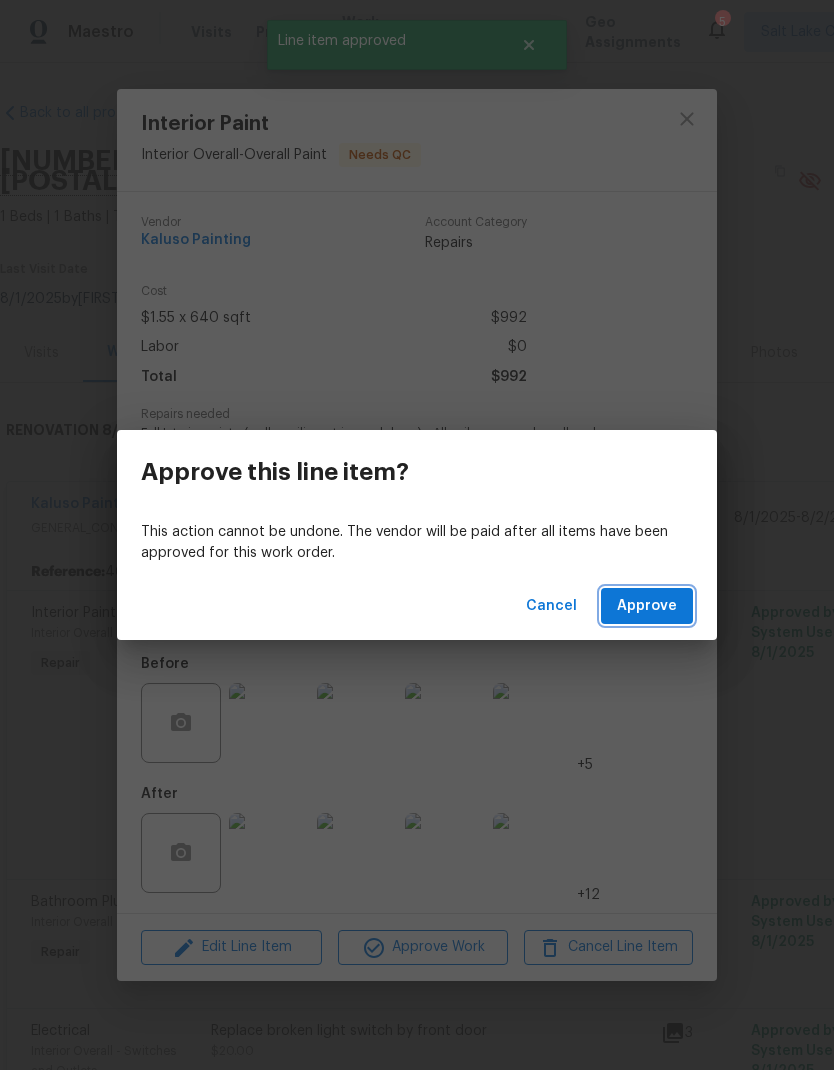 click on "Approve" at bounding box center (647, 606) 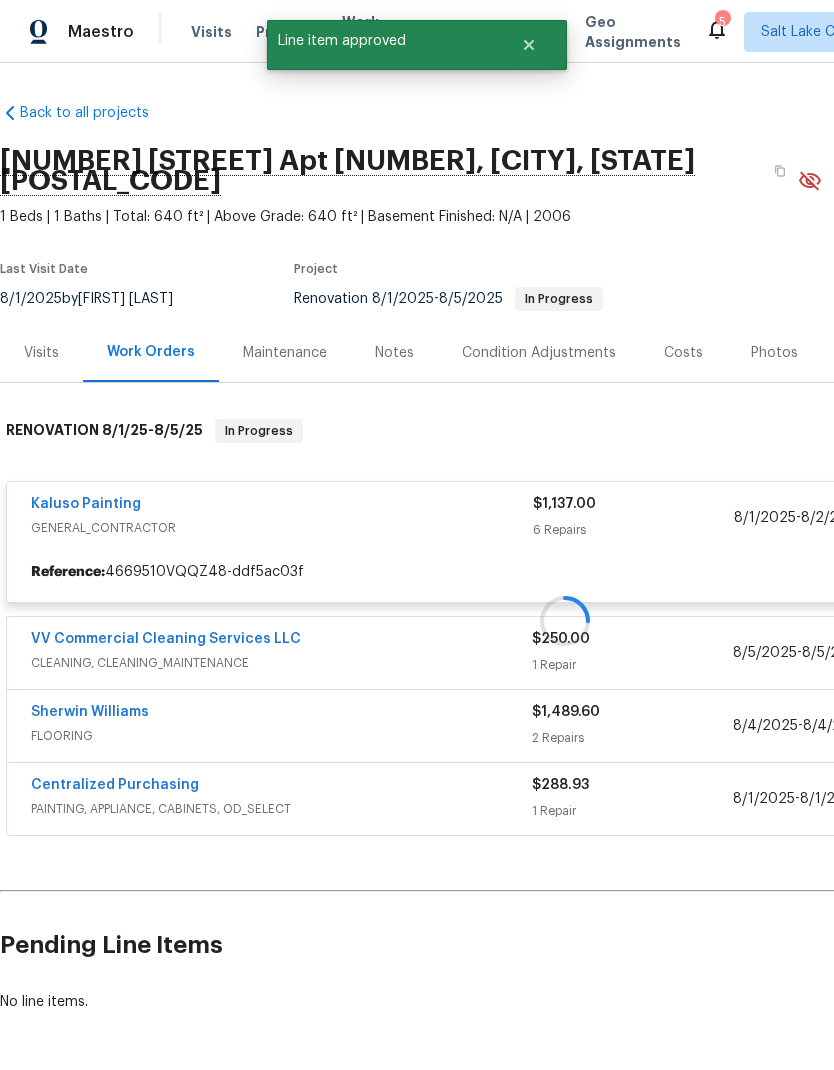 scroll, scrollTop: 57, scrollLeft: 0, axis: vertical 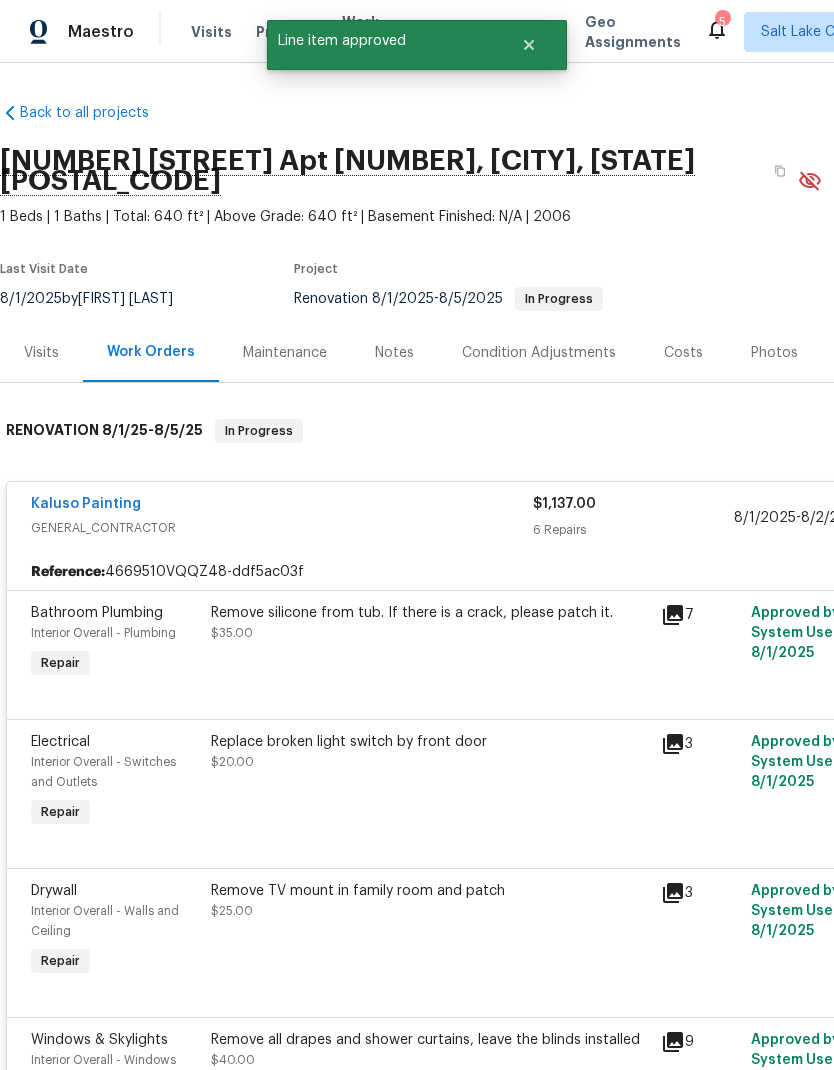 click on "Remove silicone from tub. If there is a crack, please patch it. $35.00" at bounding box center (430, 643) 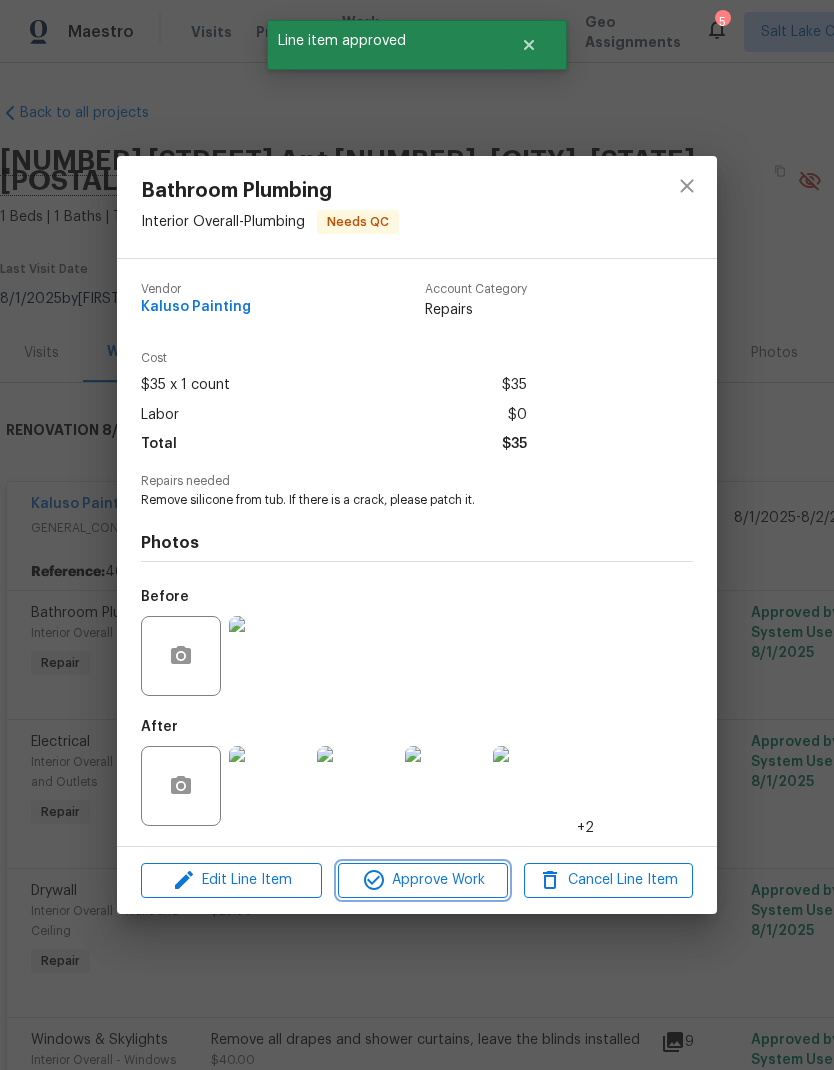 click on "Approve Work" at bounding box center [422, 880] 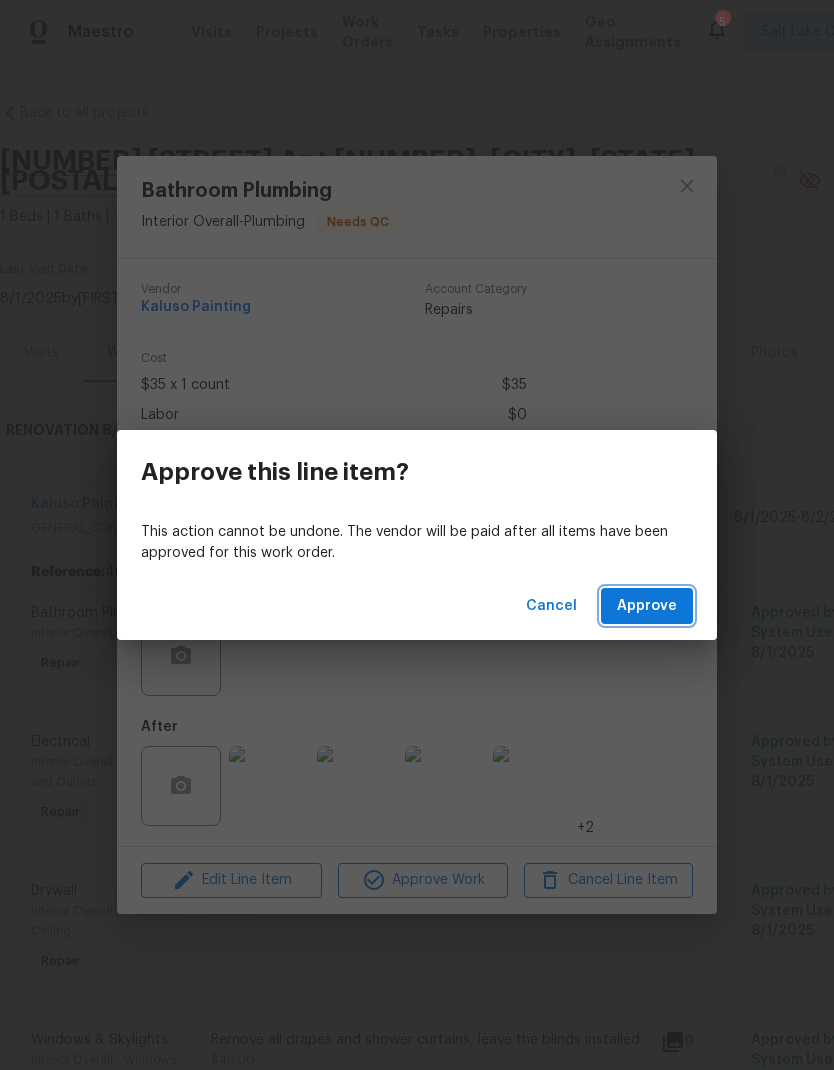 click on "Approve" at bounding box center (647, 606) 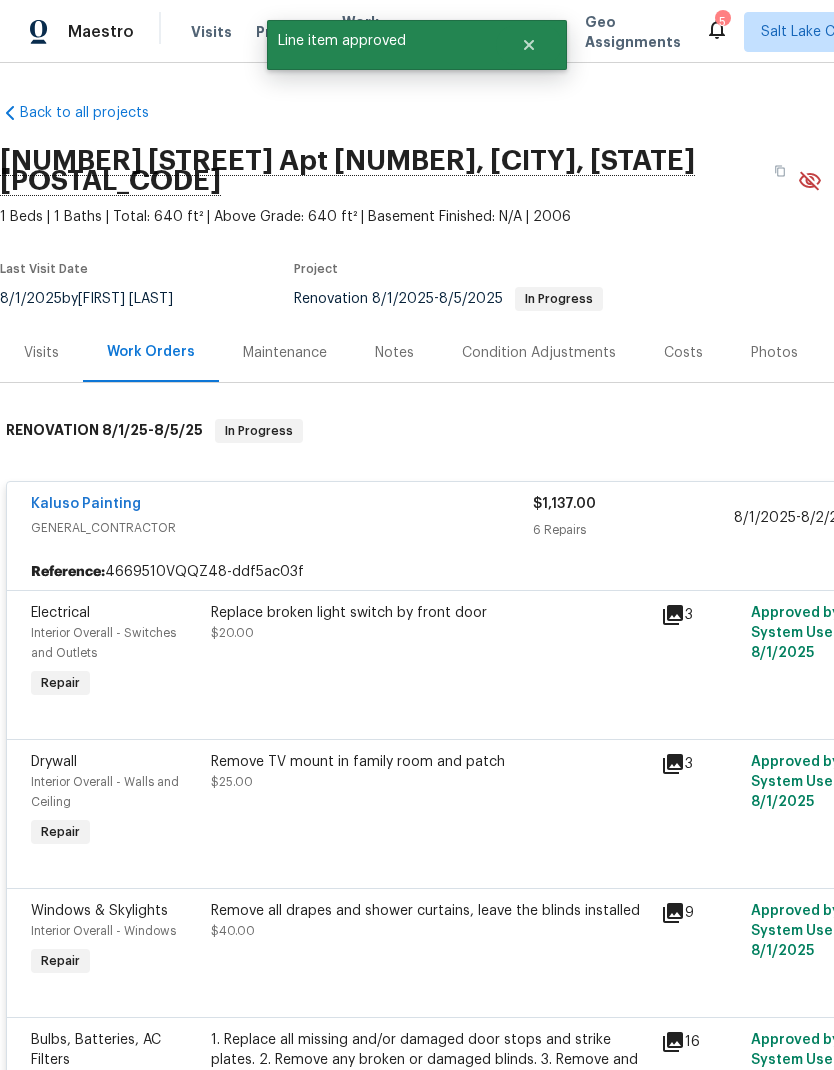 click on "Replace broken light switch by front door $20.00" at bounding box center [430, 653] 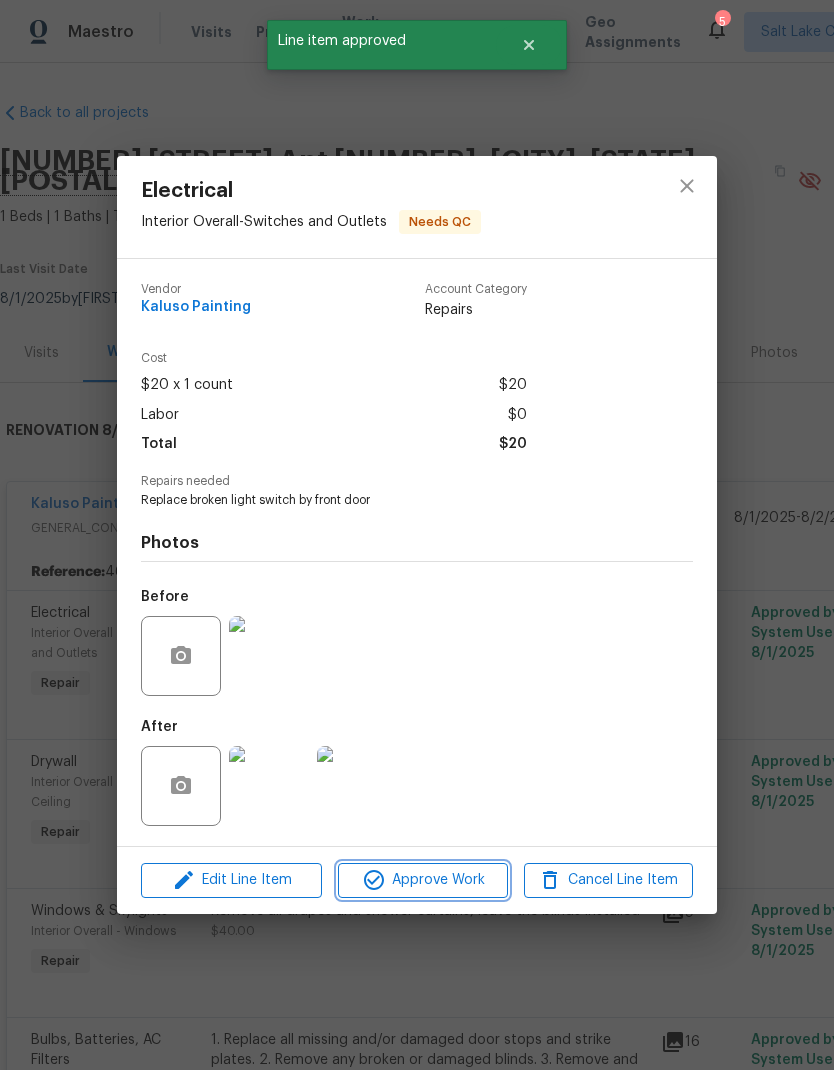 click on "Approve Work" at bounding box center (422, 880) 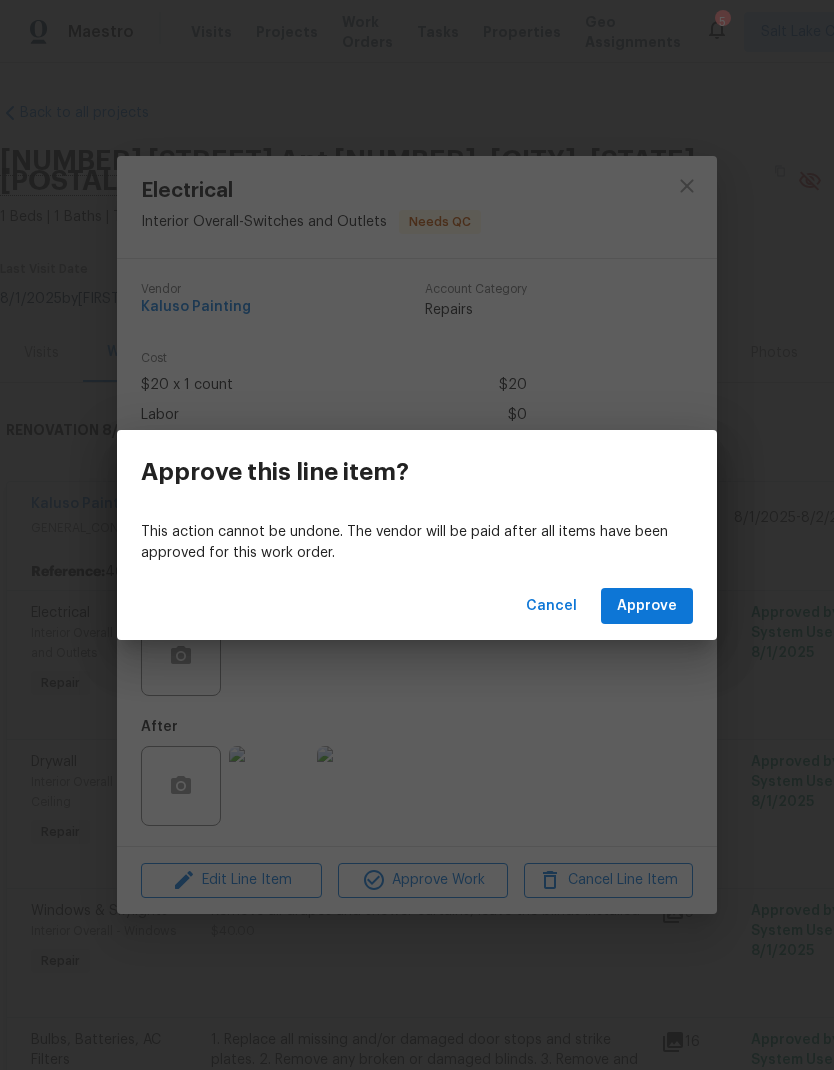 click on "Approve" at bounding box center (647, 606) 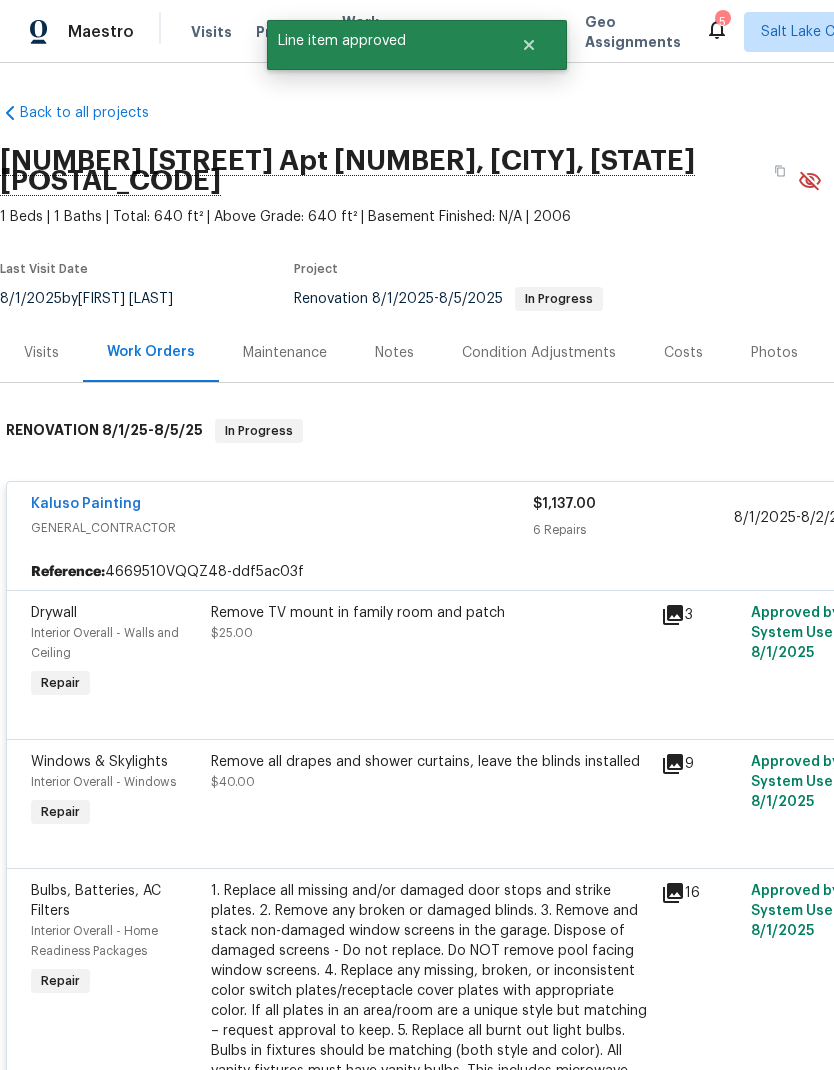 click on "Remove TV mount in family room and patch $25.00" at bounding box center [430, 653] 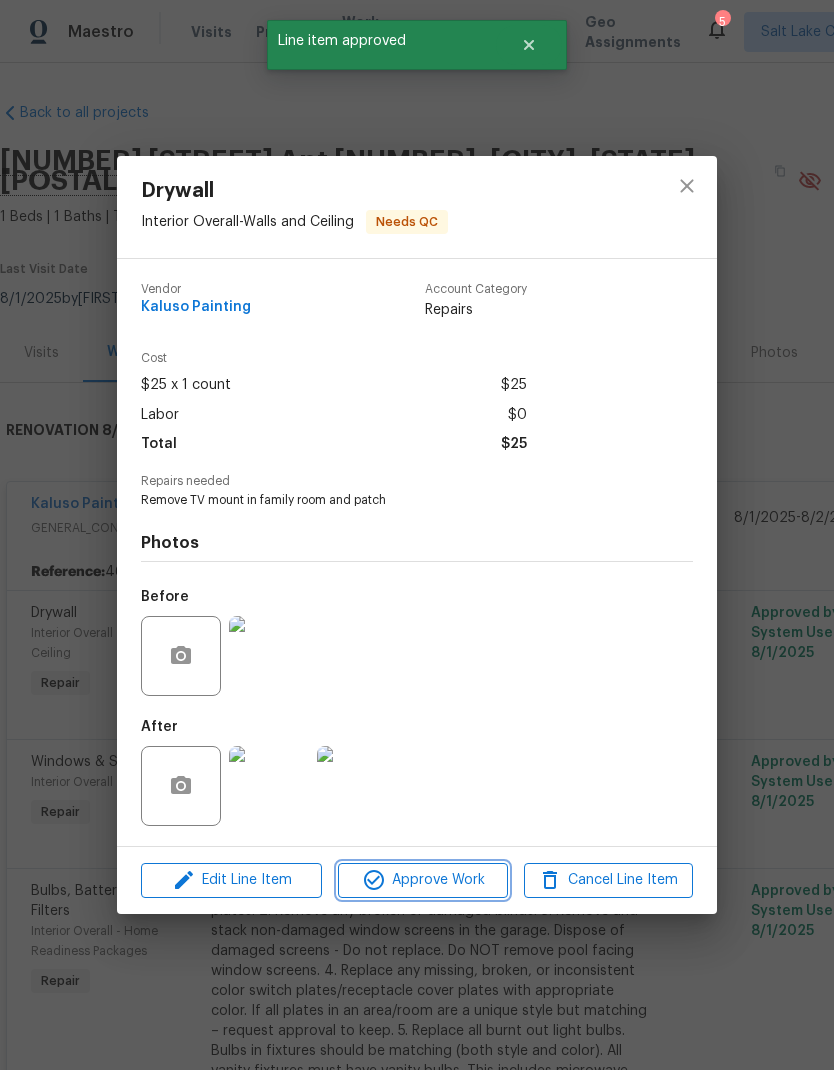 click on "Approve Work" at bounding box center [422, 880] 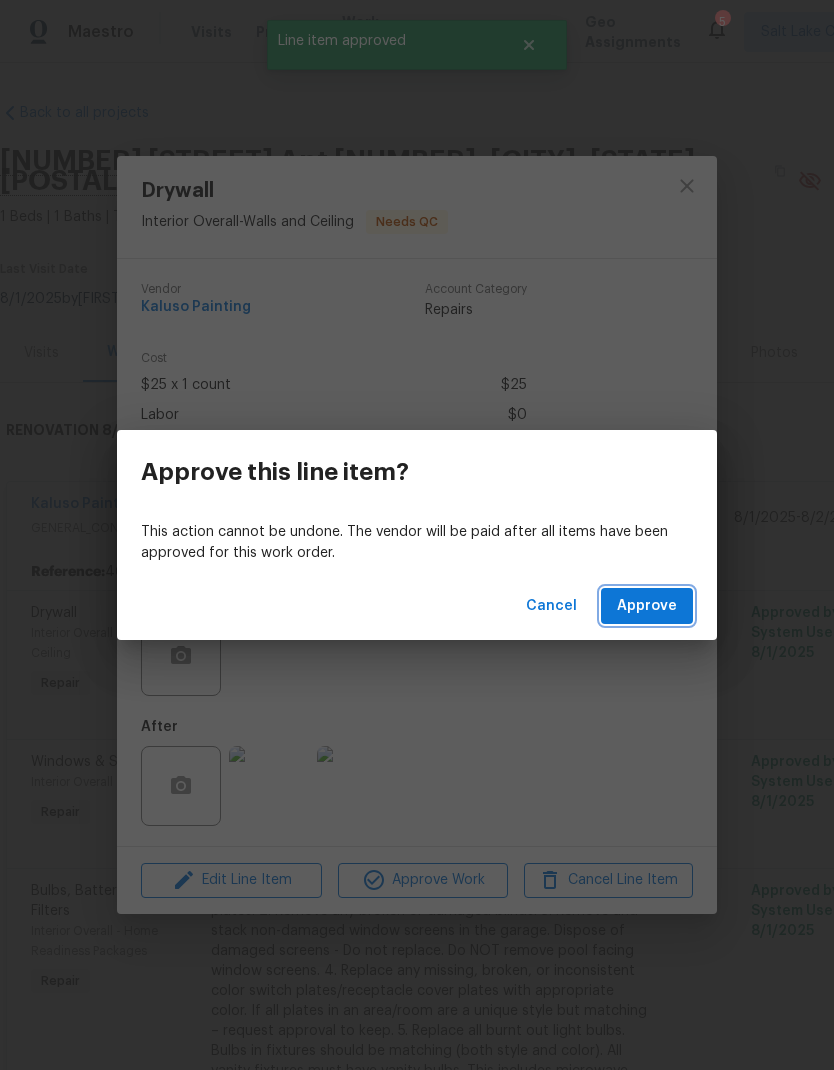 click on "Approve" at bounding box center [647, 606] 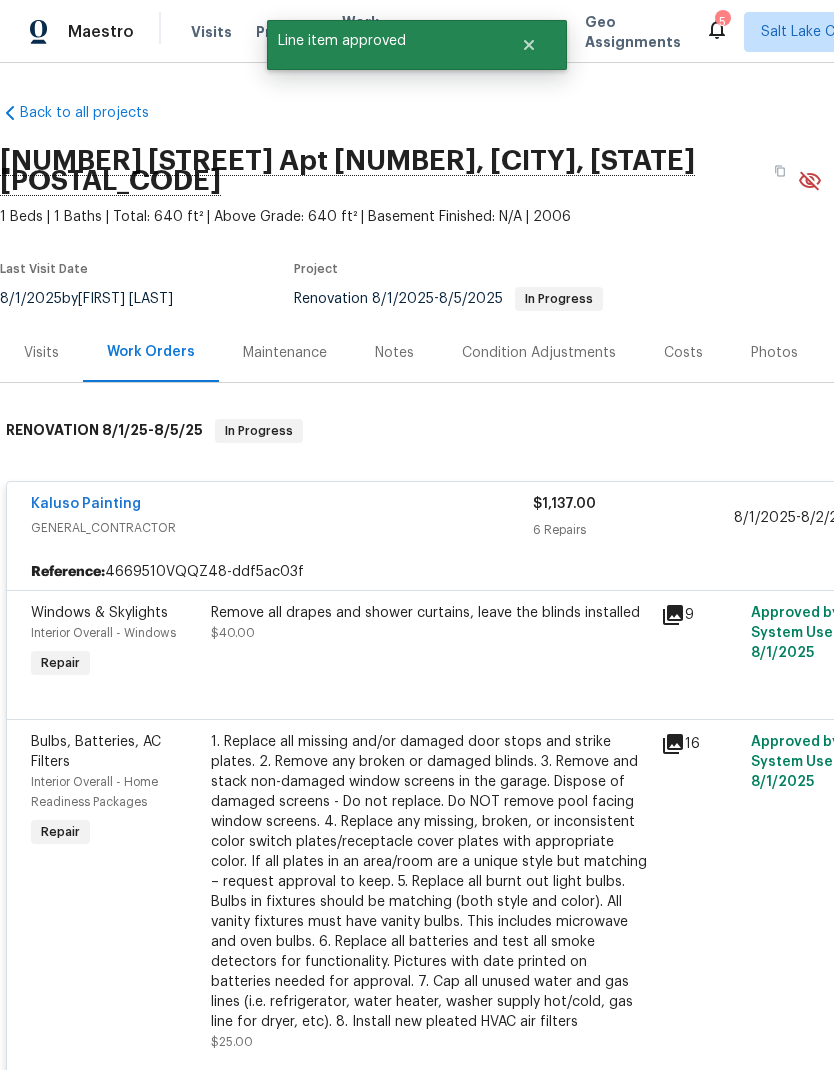 click on "Remove all drapes and shower curtains, leave the blinds installed $40.00" at bounding box center [430, 643] 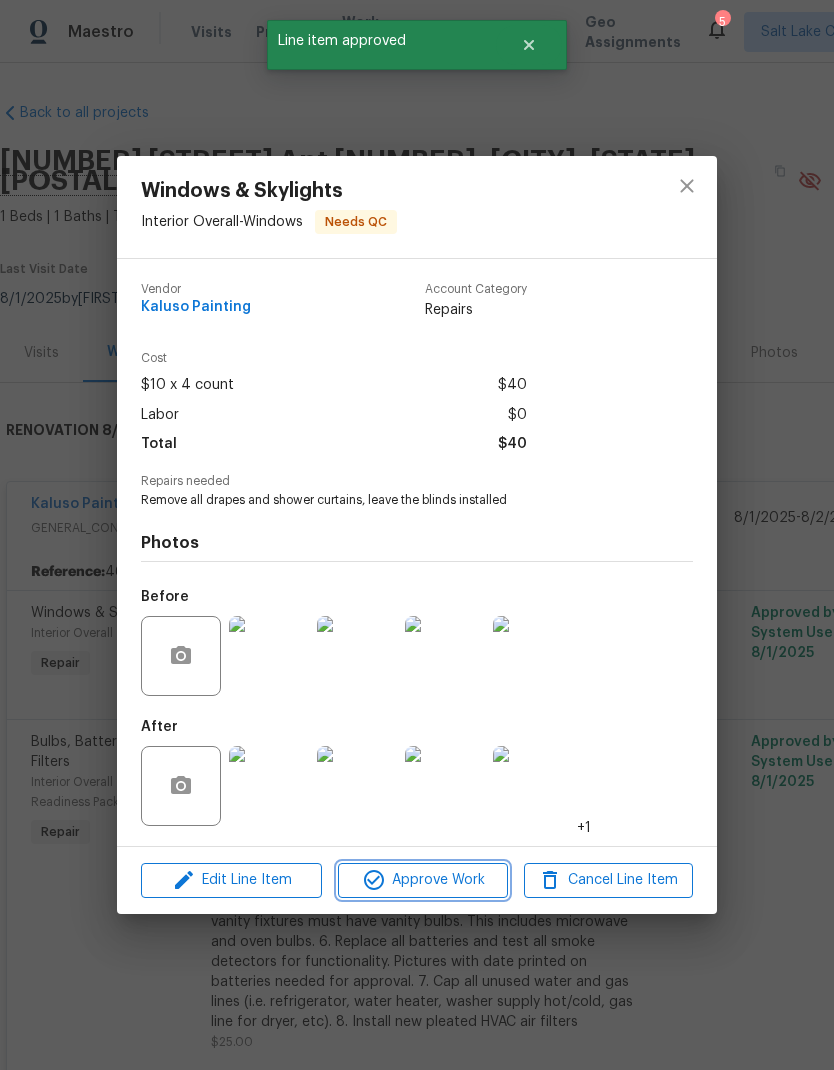 click on "Approve Work" at bounding box center (422, 880) 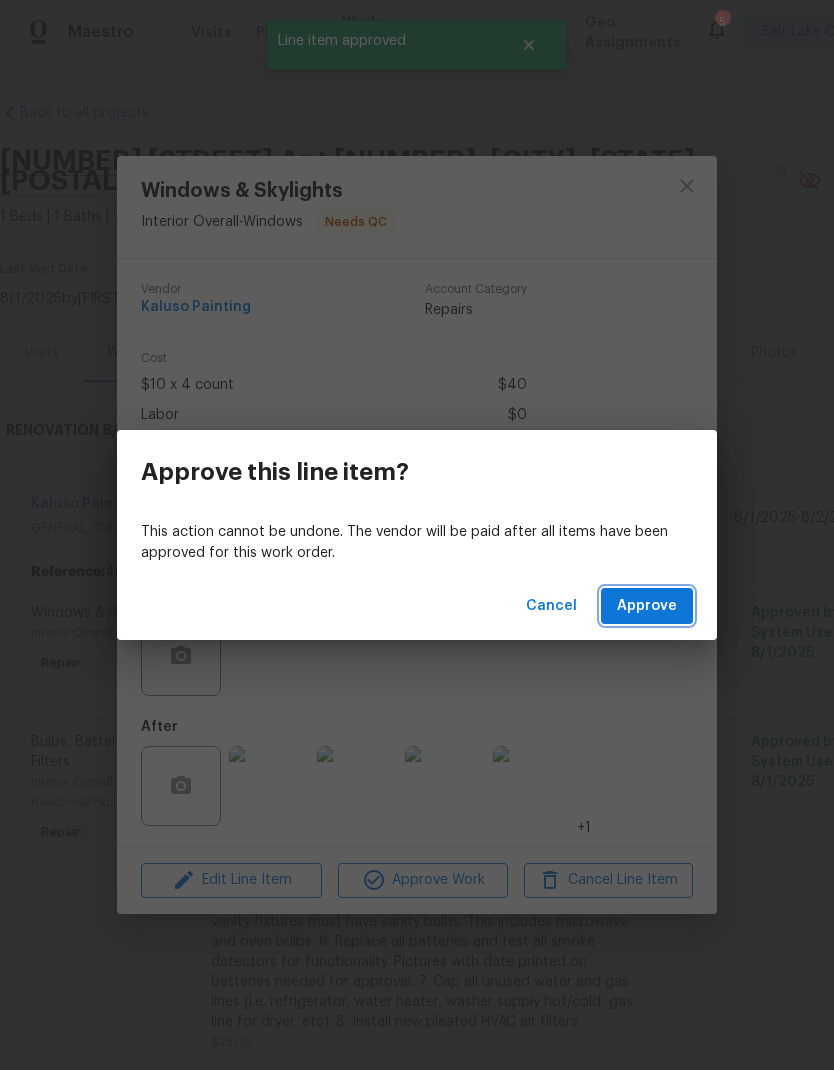 click on "Approve" at bounding box center (647, 606) 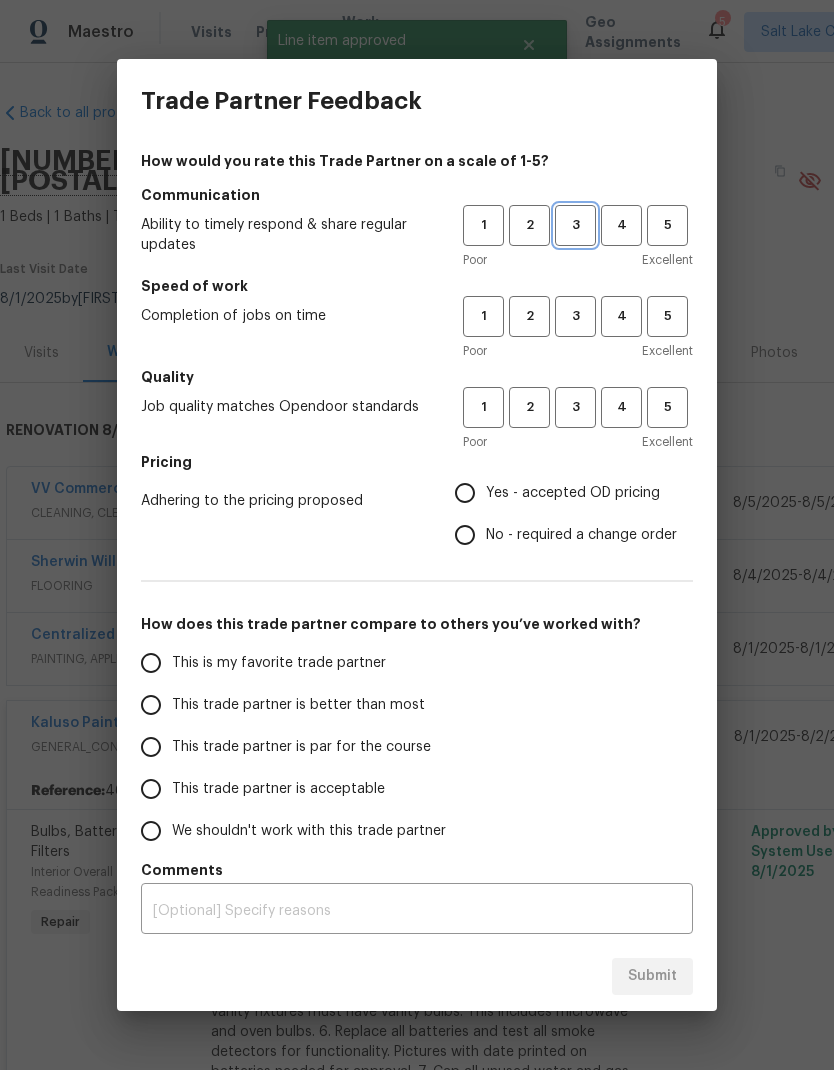 click on "3" at bounding box center (575, 225) 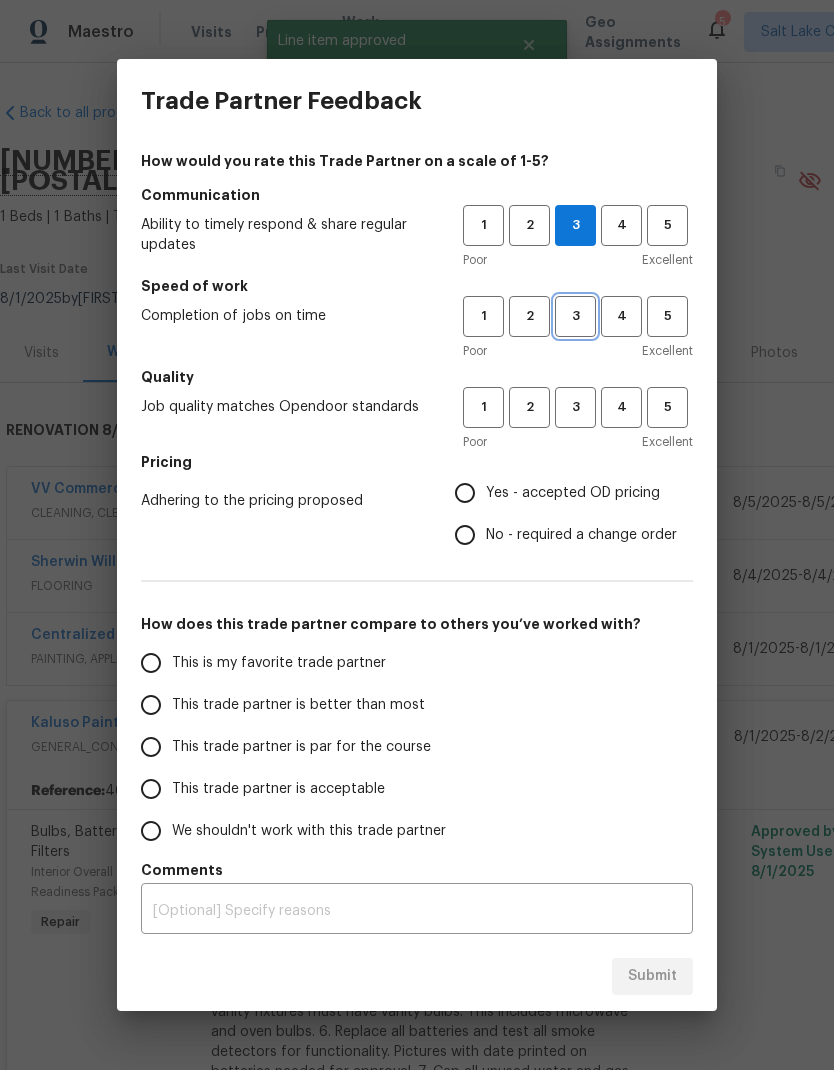 click on "3" at bounding box center [575, 316] 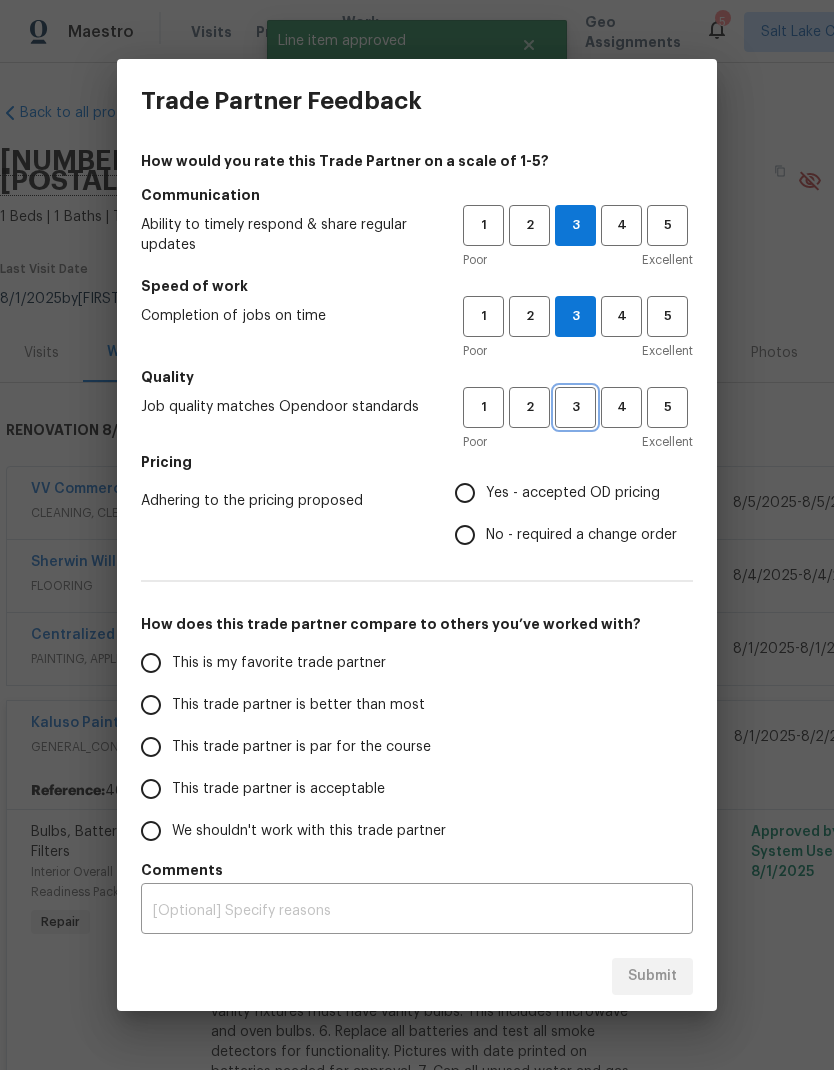 click on "3" at bounding box center [575, 407] 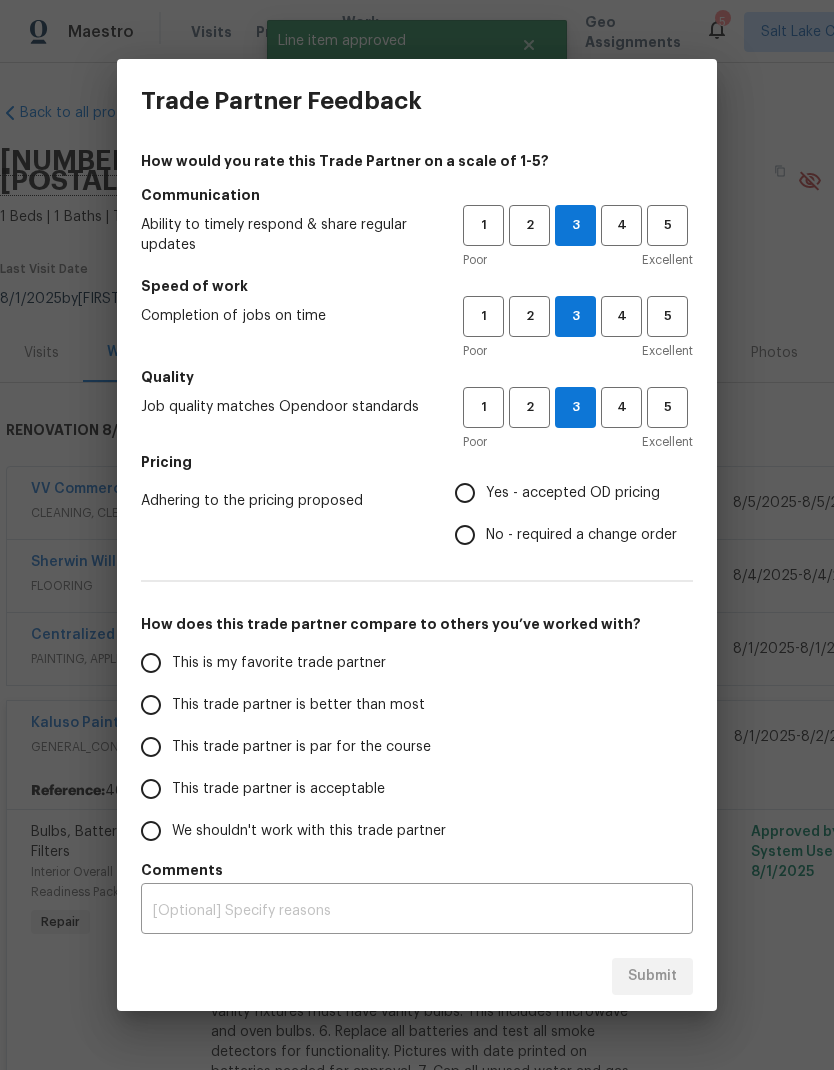 click on "Yes - accepted OD pricing" at bounding box center [465, 493] 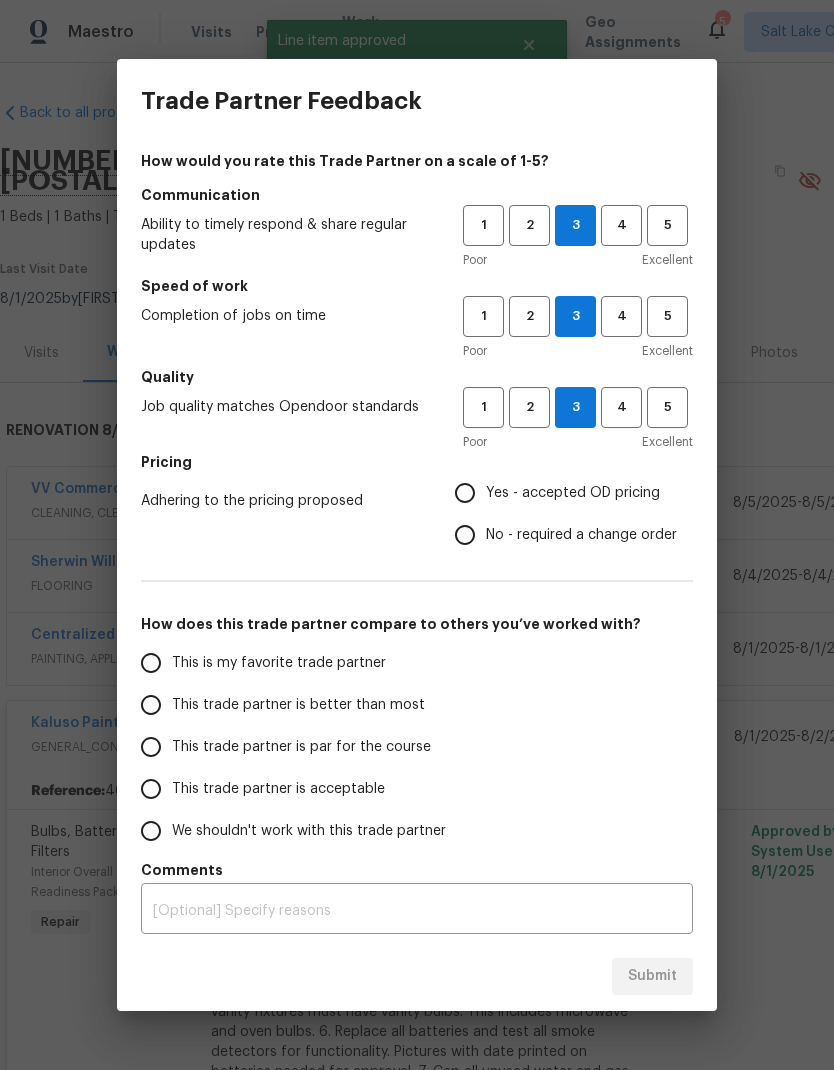 radio on "true" 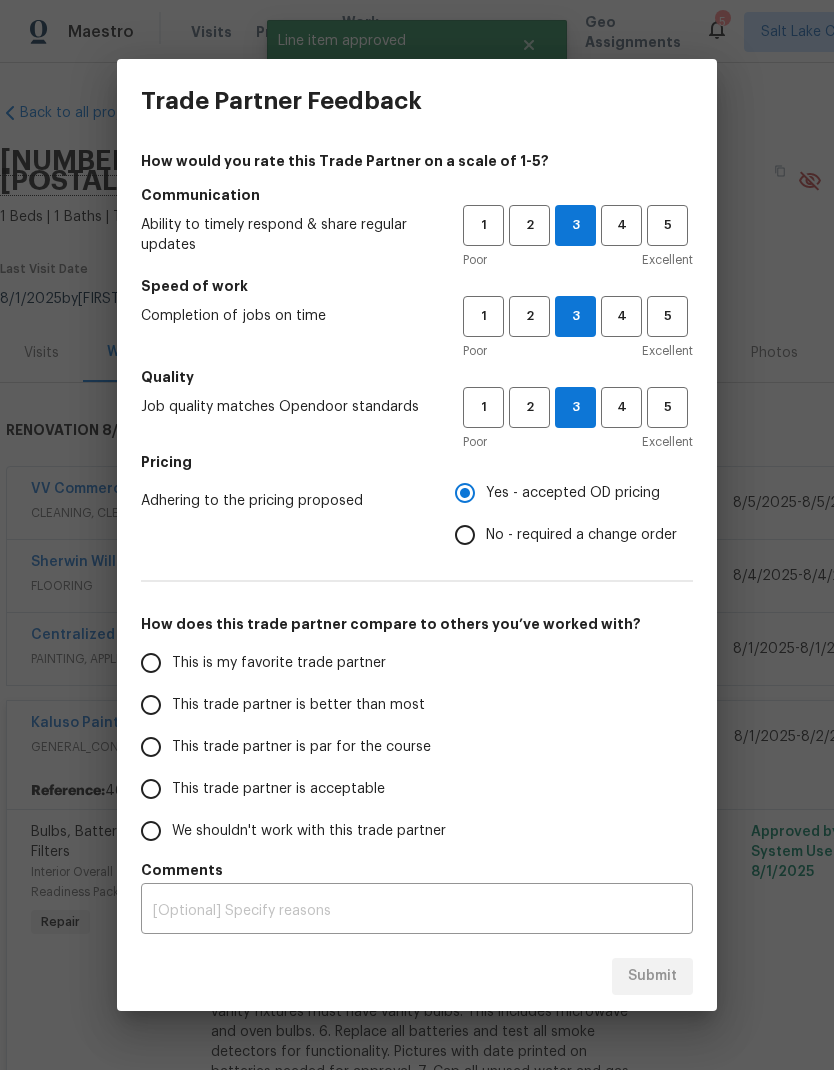 click on "This trade partner is better than most" at bounding box center (151, 705) 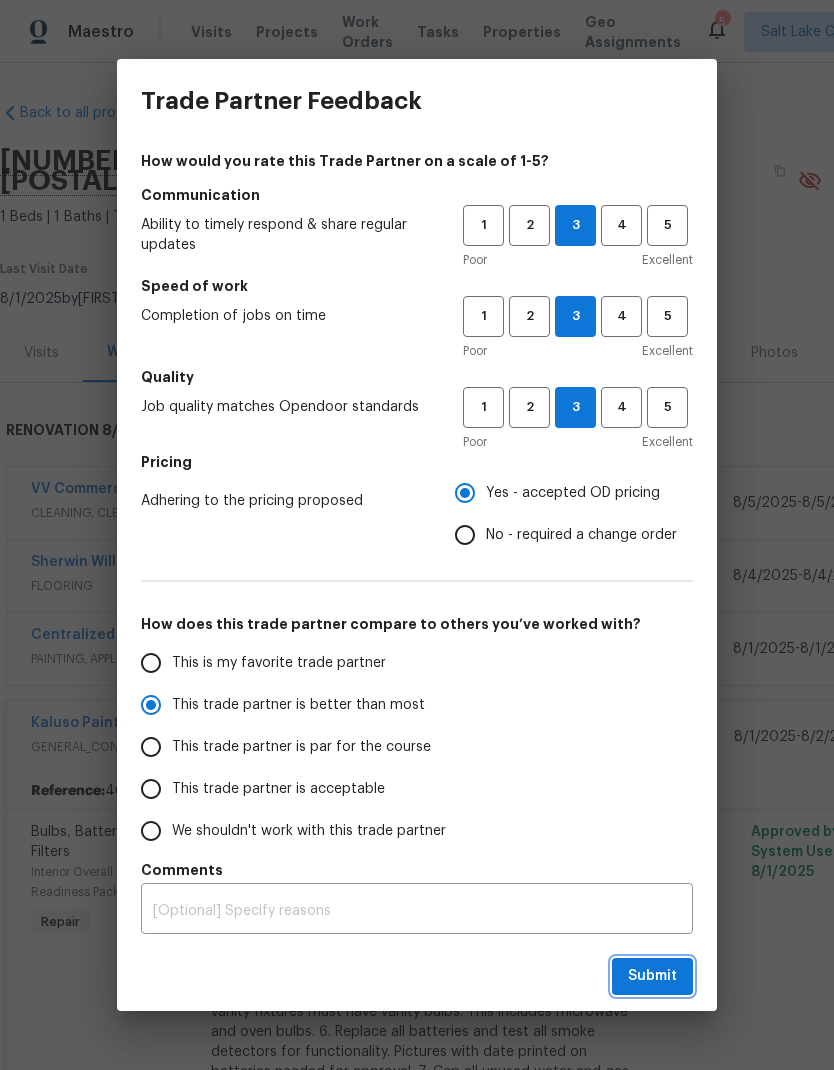click on "Submit" at bounding box center [652, 976] 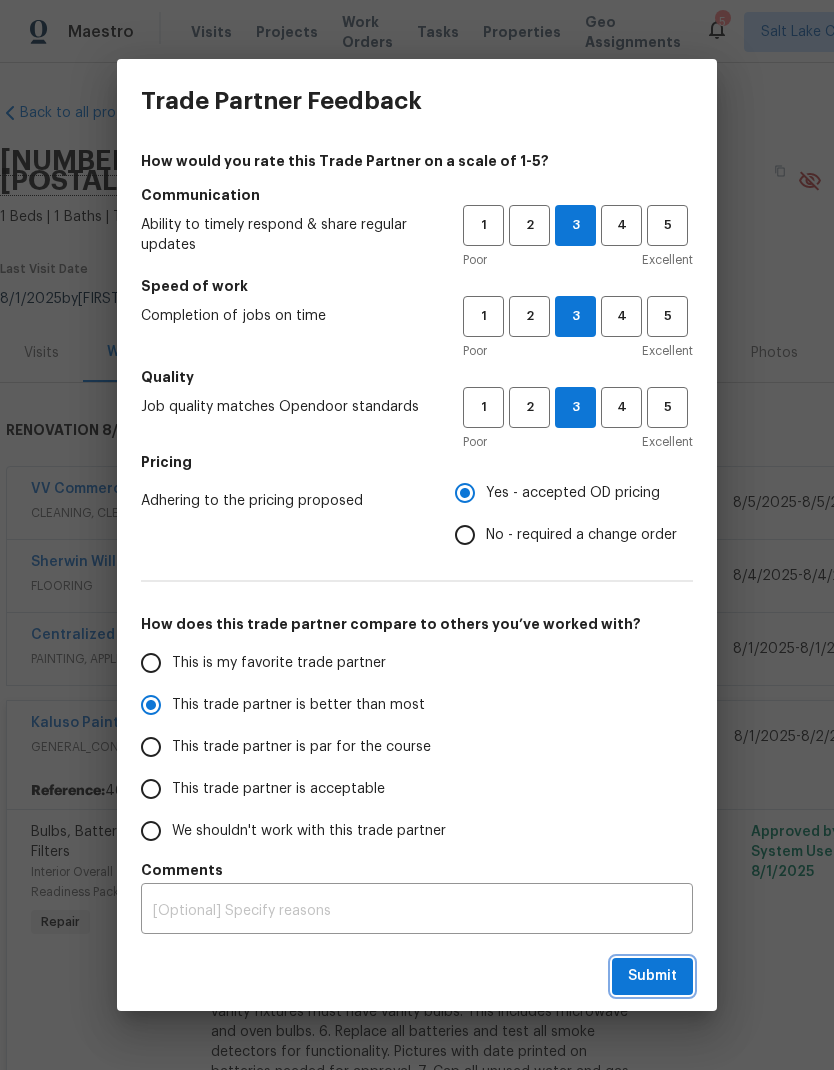 radio on "true" 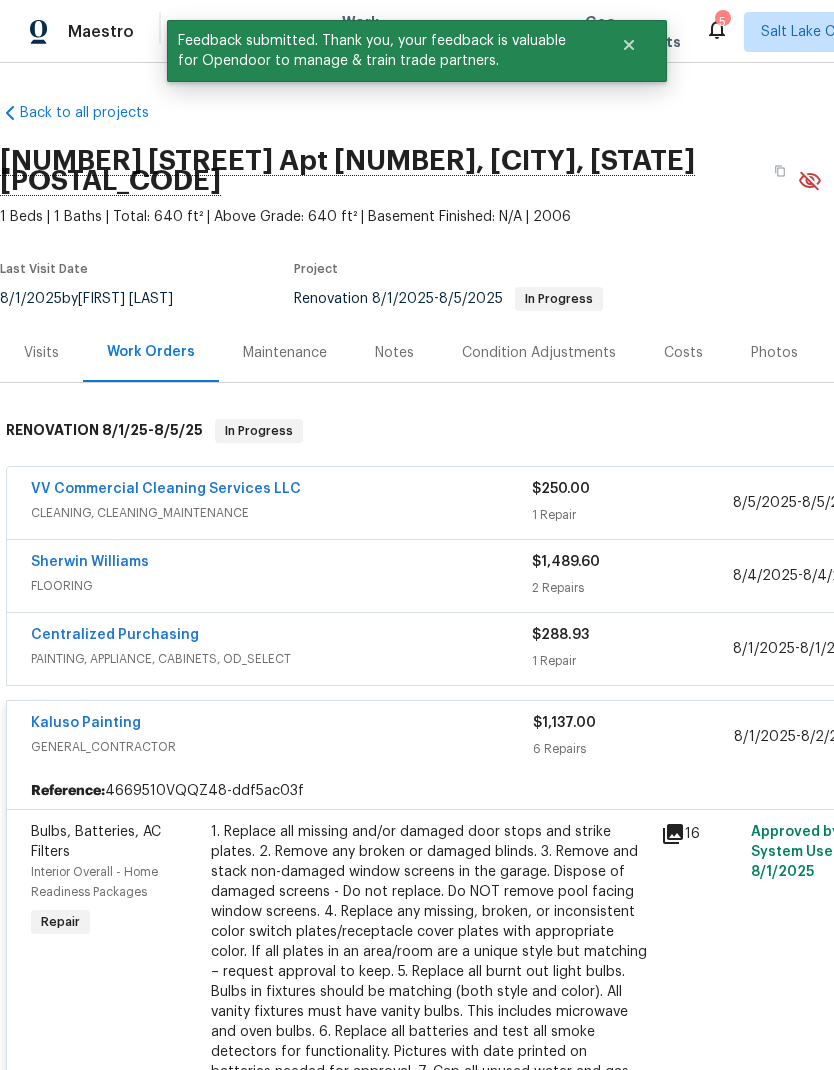 scroll, scrollTop: -2, scrollLeft: -1, axis: both 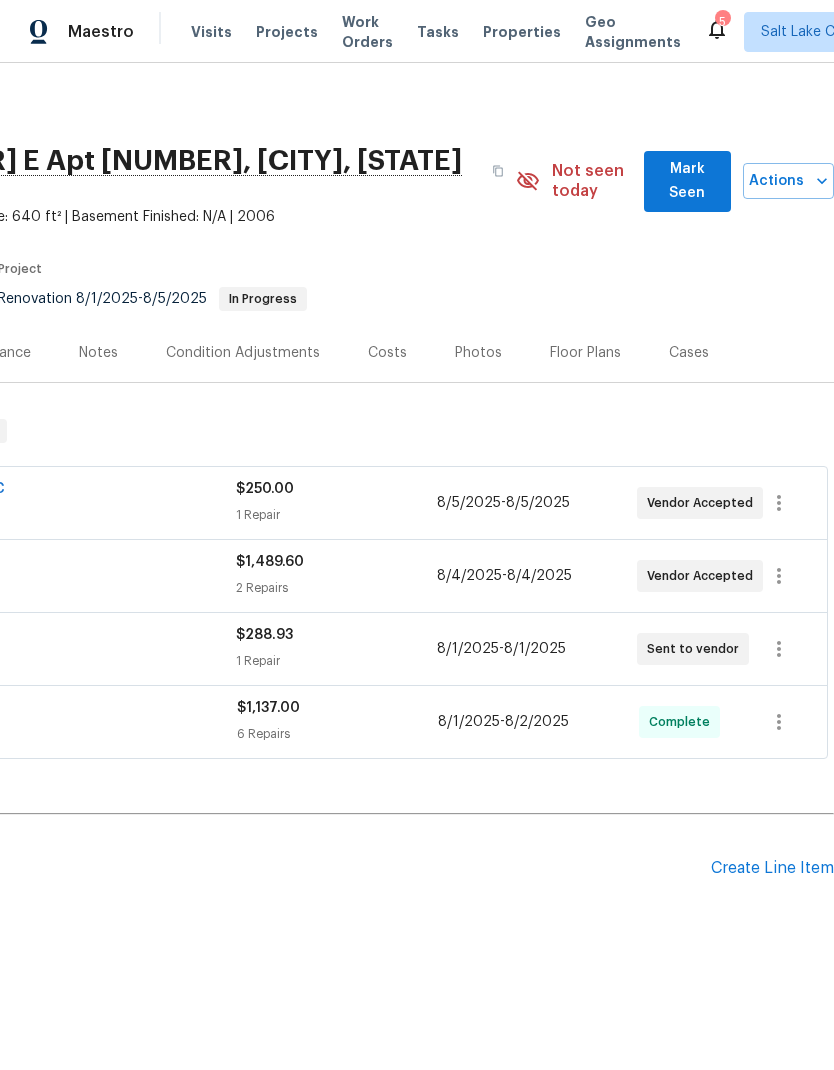 click on "Mark Seen" at bounding box center (687, 181) 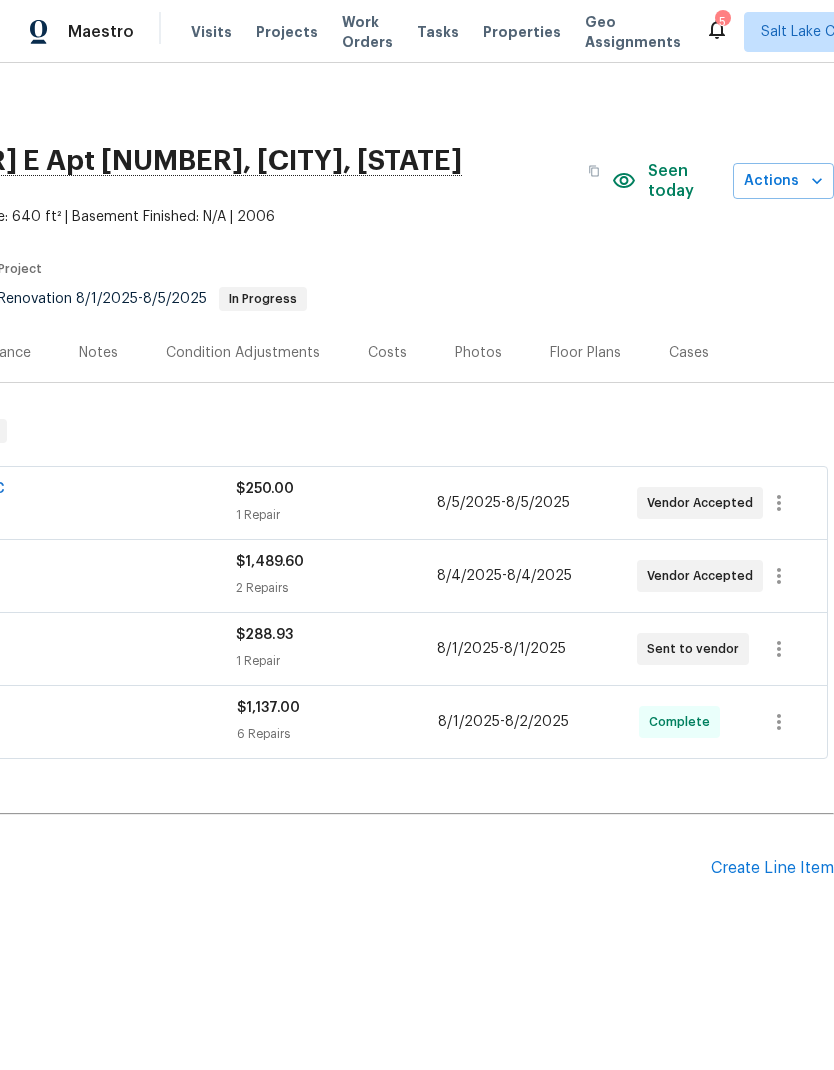 click on "5" at bounding box center [722, 22] 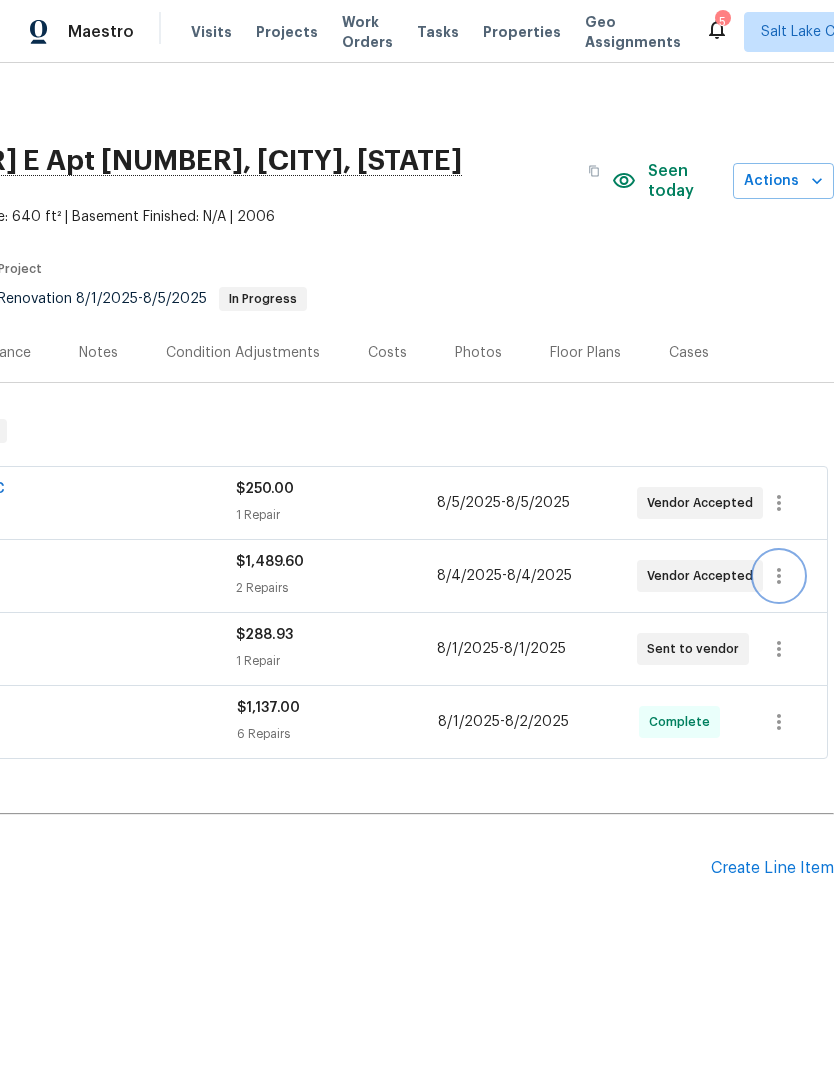 click 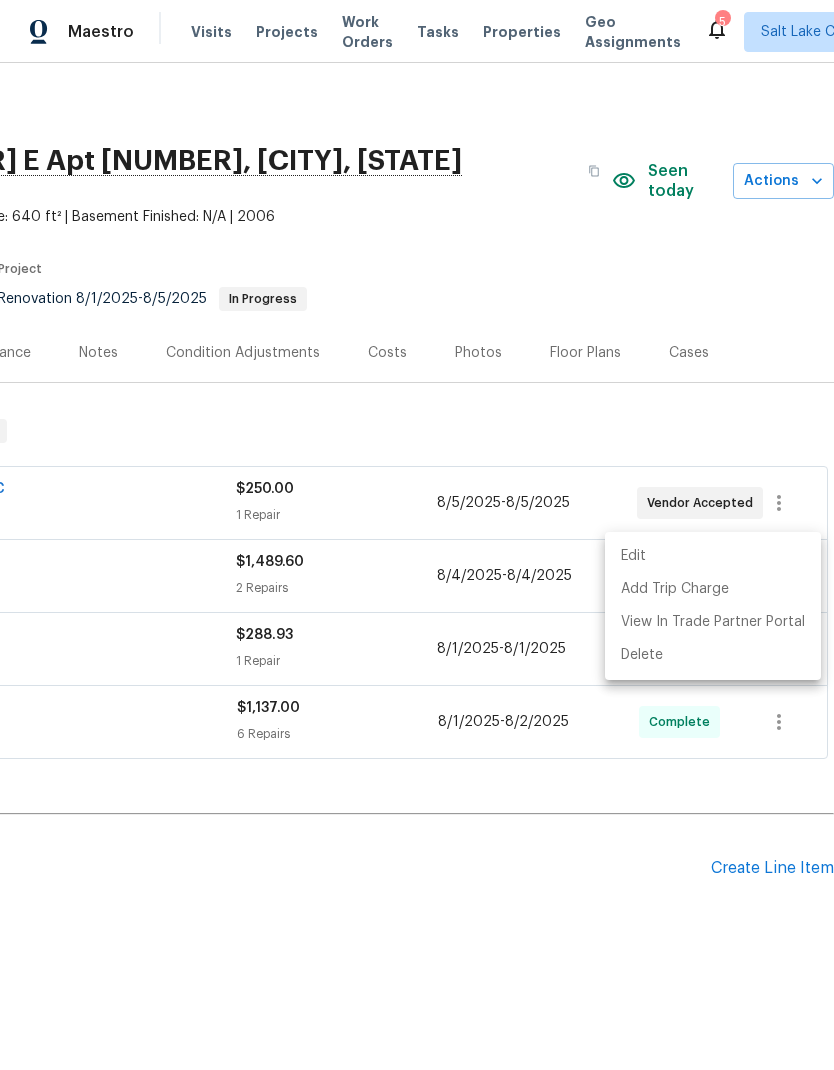 click on "Edit" at bounding box center [713, 556] 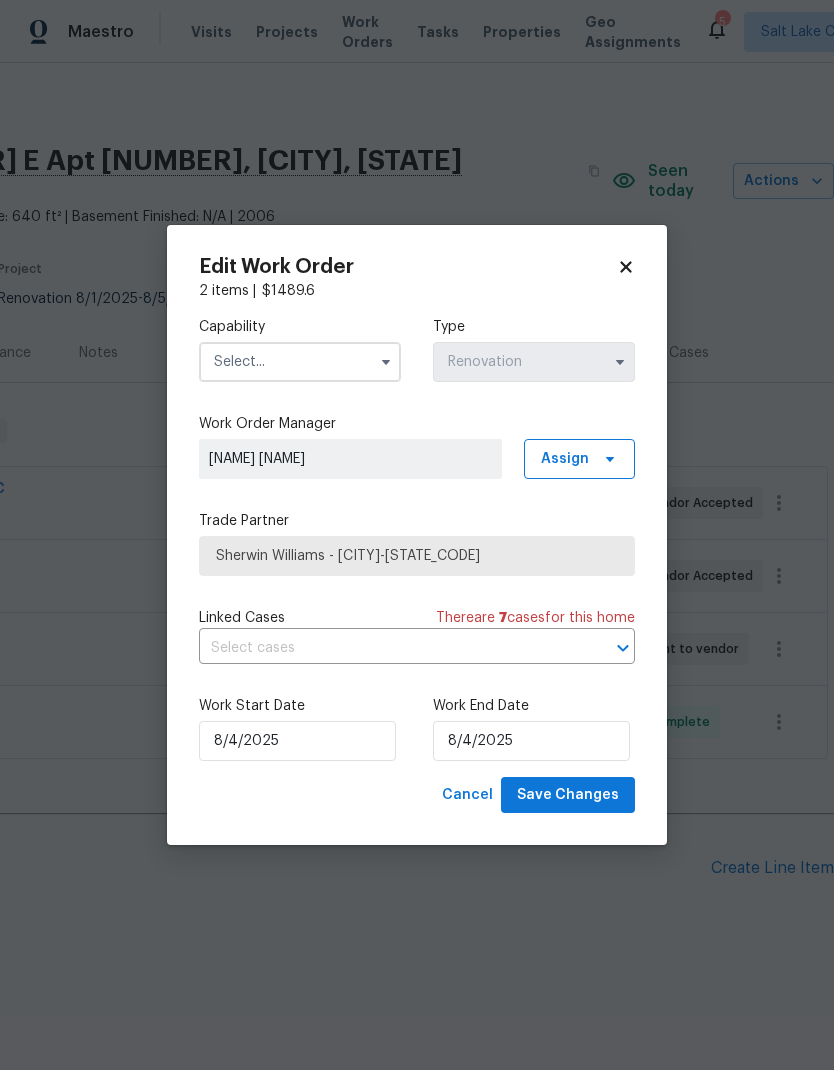 click at bounding box center (300, 362) 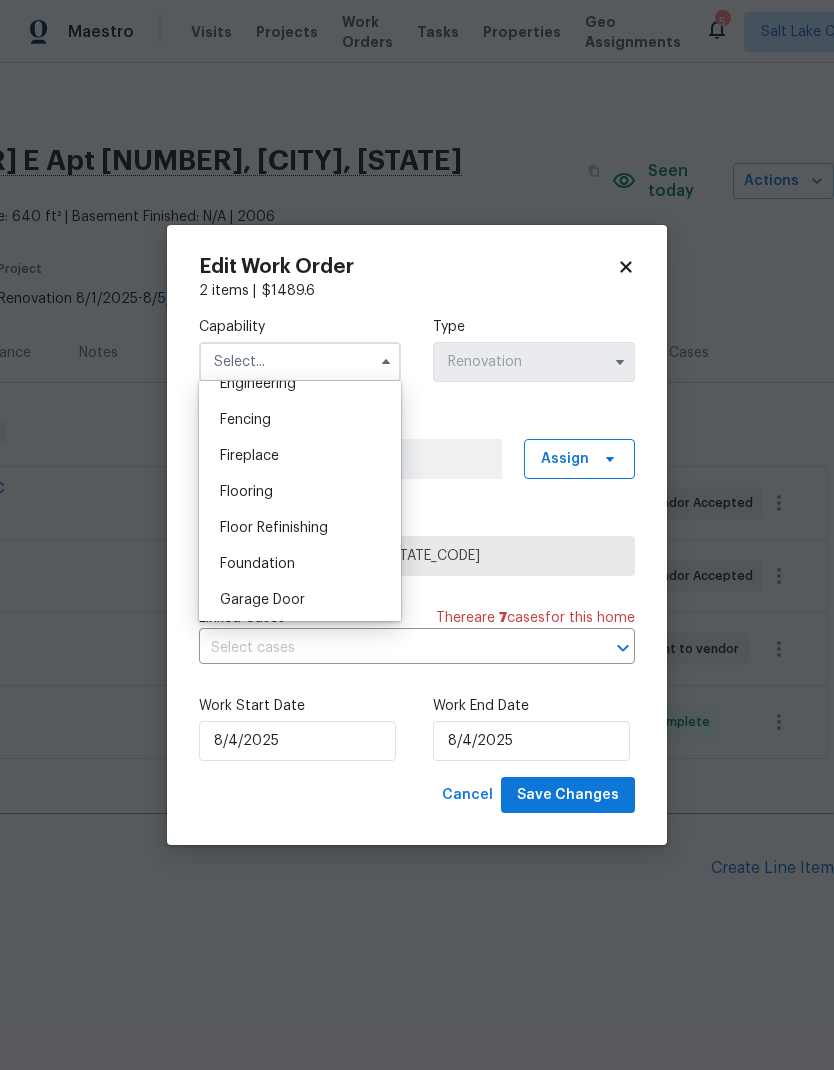 scroll, scrollTop: 666, scrollLeft: 0, axis: vertical 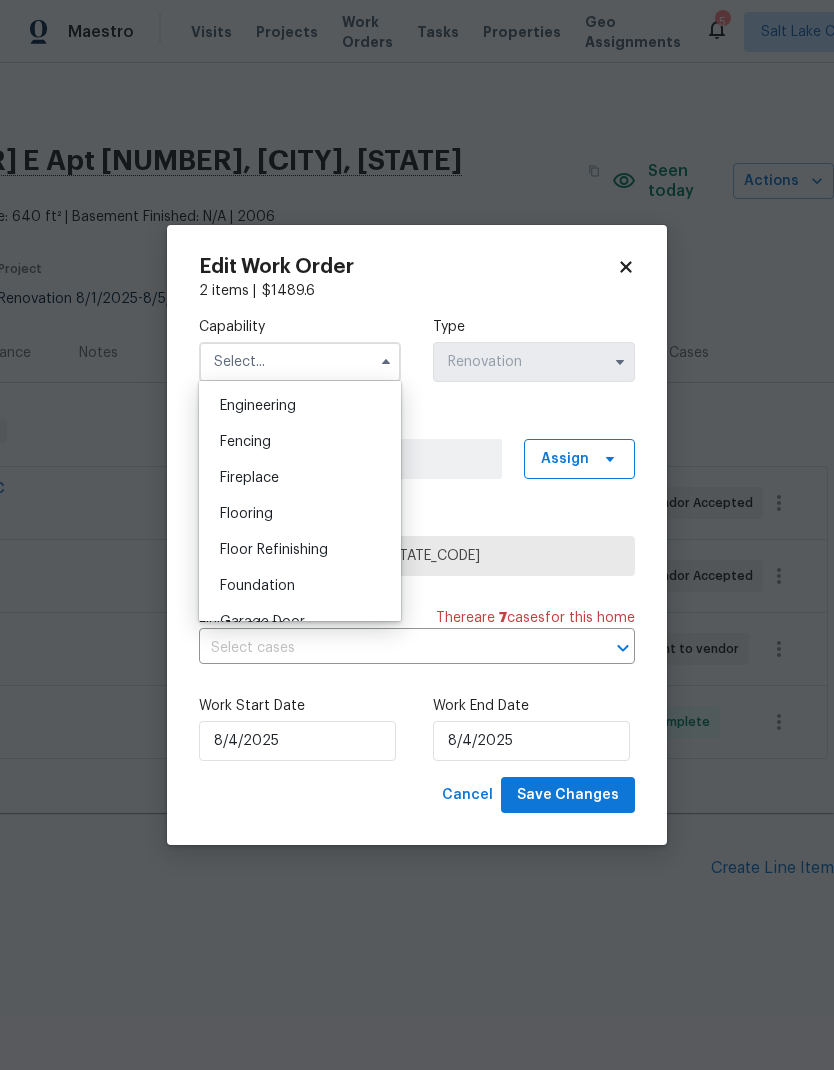 click on "Flooring" at bounding box center [300, 514] 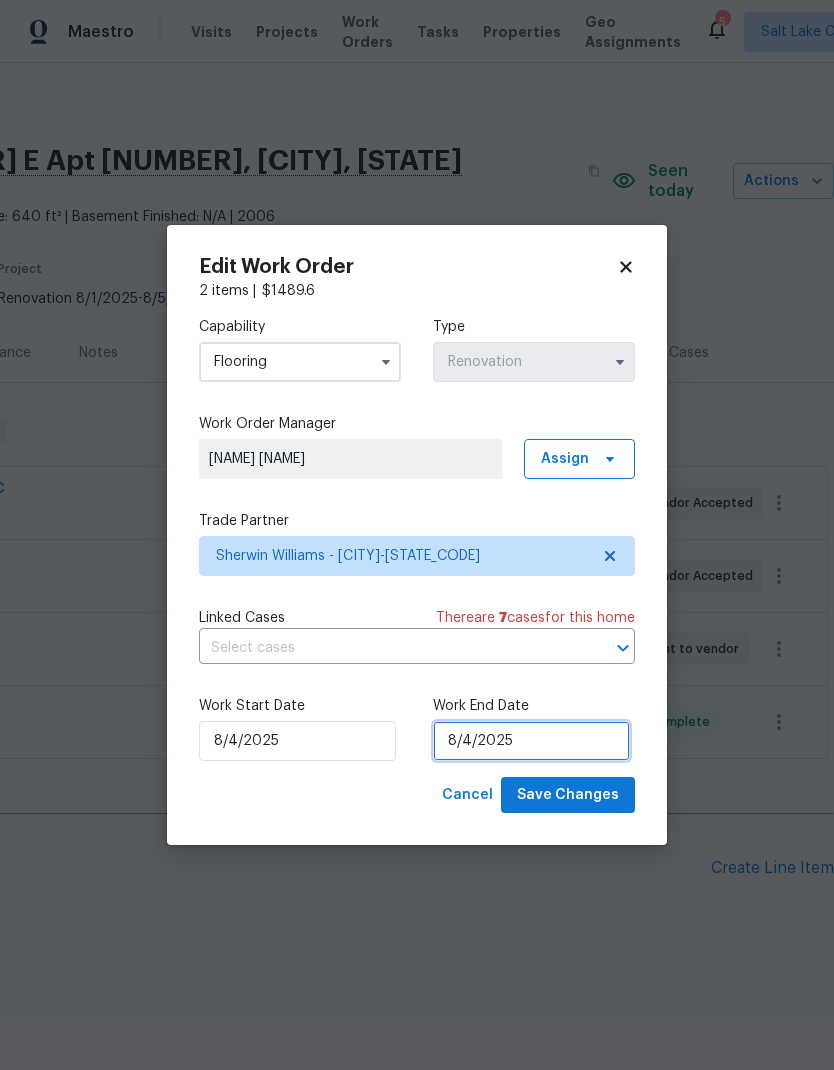 click on "8/4/2025" at bounding box center [531, 741] 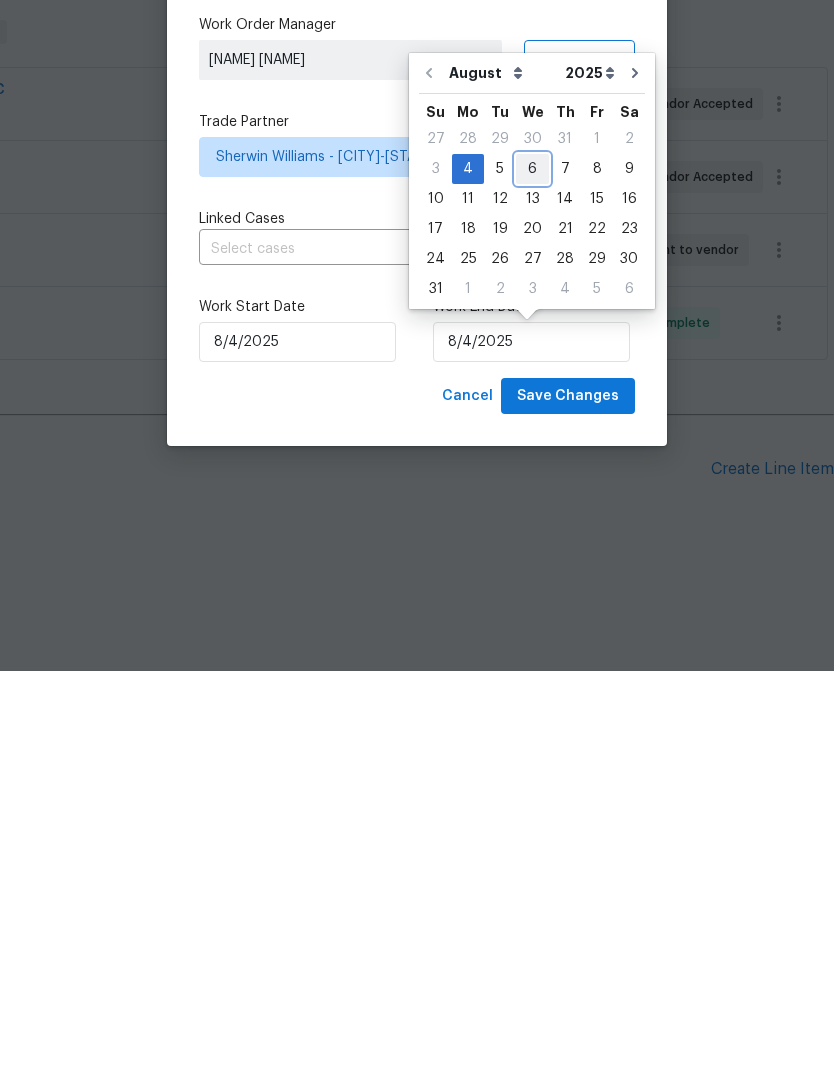 click on "6" at bounding box center [532, 568] 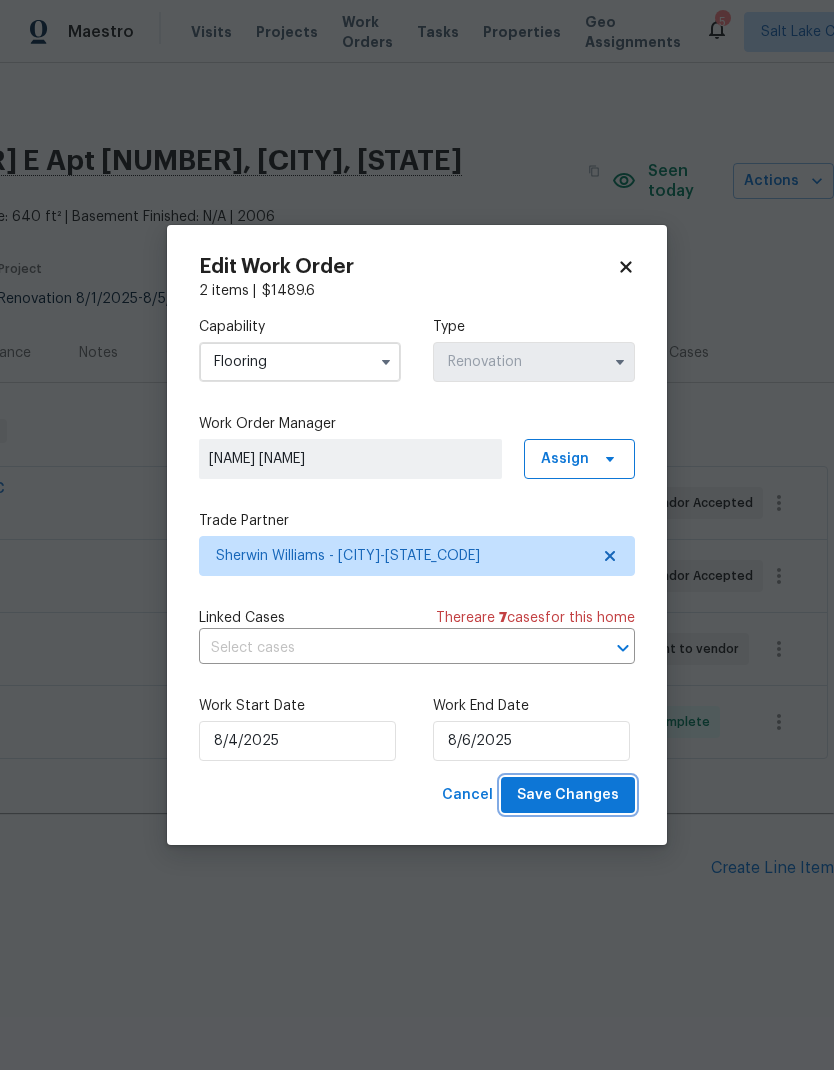 click on "Save Changes" at bounding box center [568, 795] 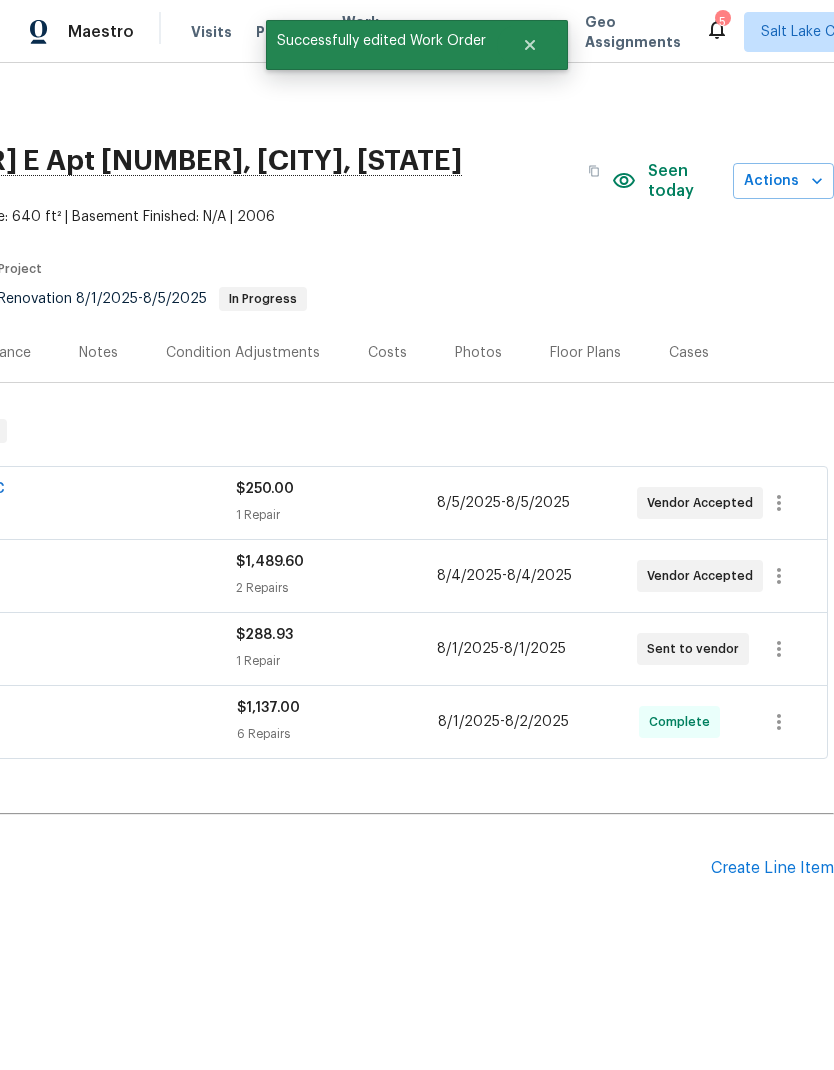 click on "502 S 1040 E Apt 226, American Fork, UT 84003 1 Beds | 1 Baths | Total: 640 ft² | Above Grade: 640 ft² | Basement Finished: N/A | 2006 Seen today Actions Last Visit Date 8/1/2025  by  Scott Beirdneau   Project Renovation   8/1/2025  -  8/5/2025 In Progress" at bounding box center (269, 229) 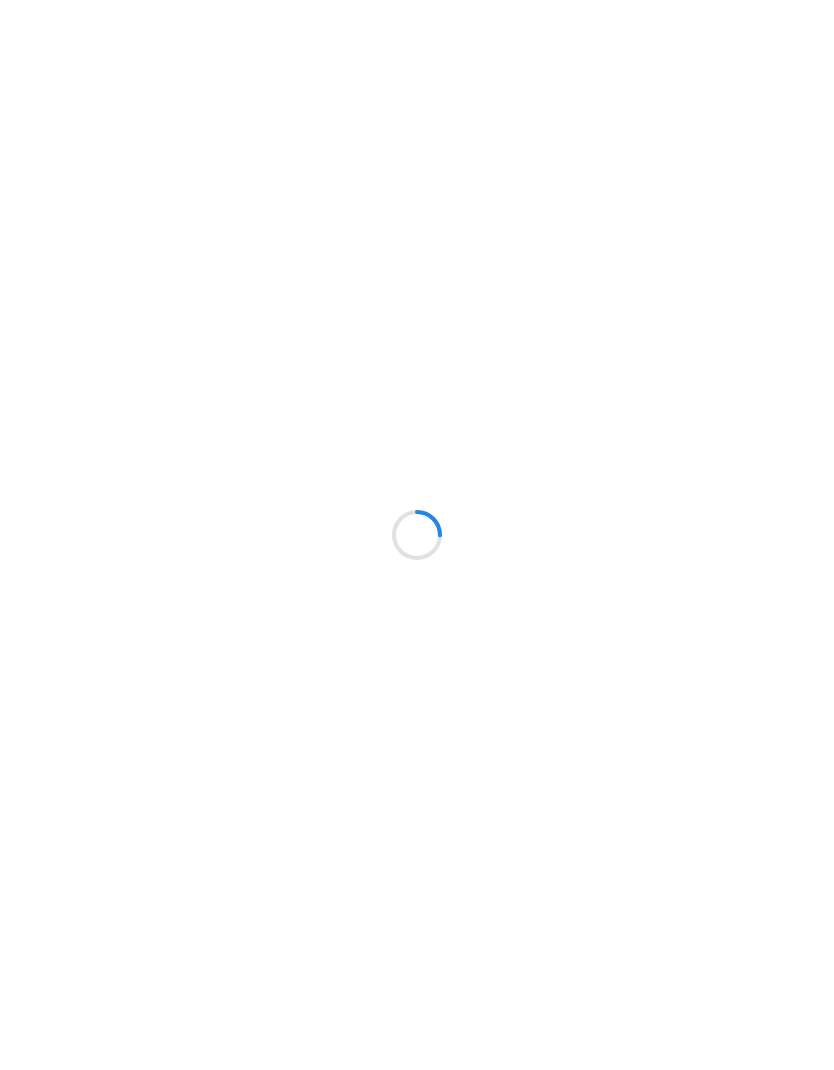 scroll, scrollTop: 0, scrollLeft: 0, axis: both 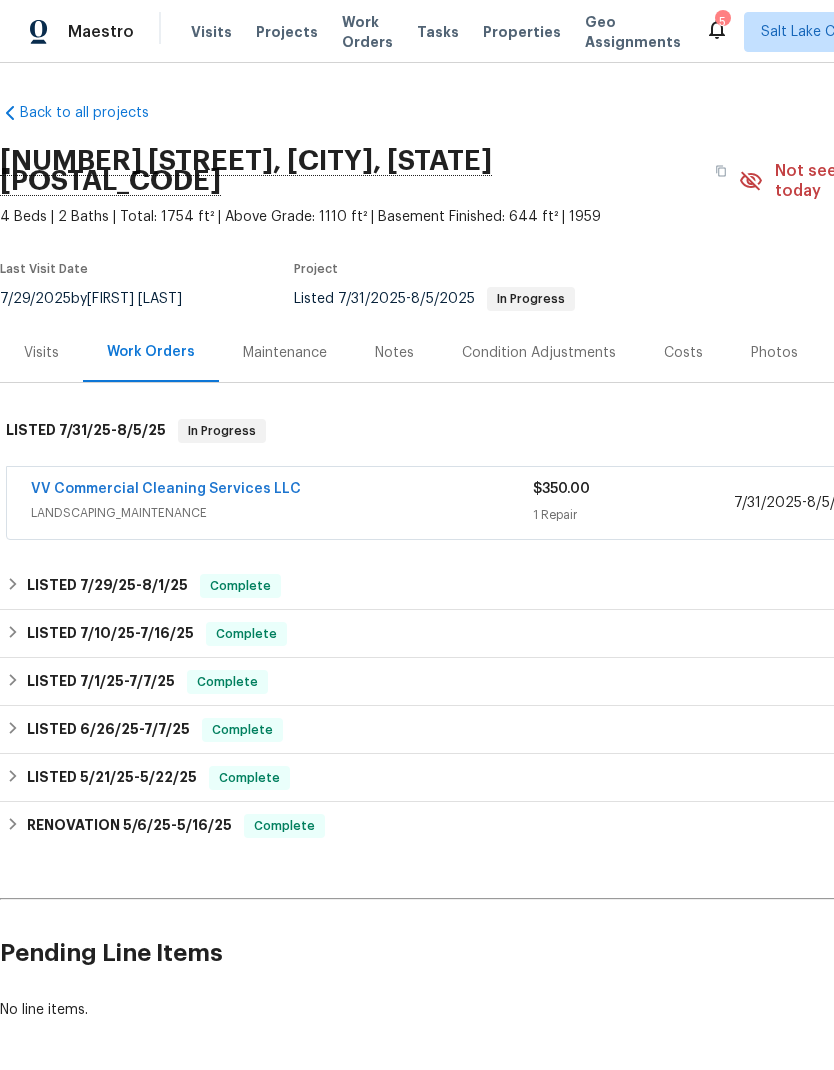 click on "VV Commercial Cleaning Services LLC" at bounding box center (166, 489) 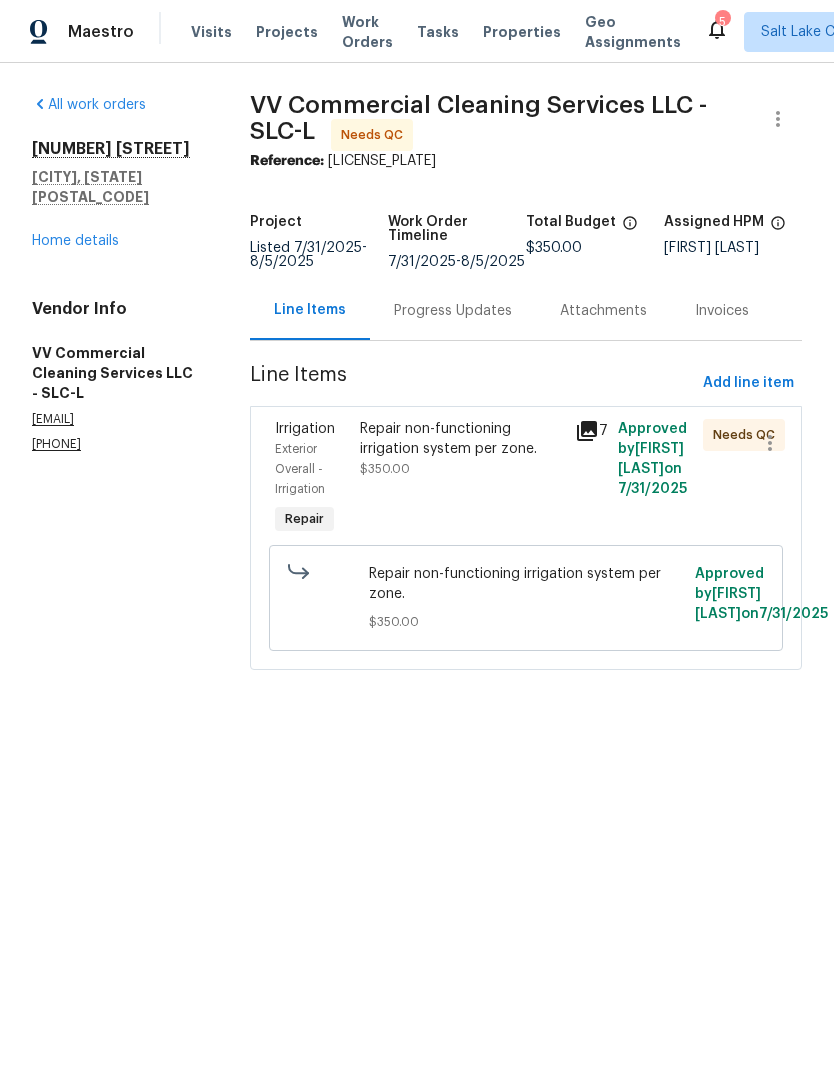 click on "Repair non-functioning irrigation system per zone." at bounding box center (461, 439) 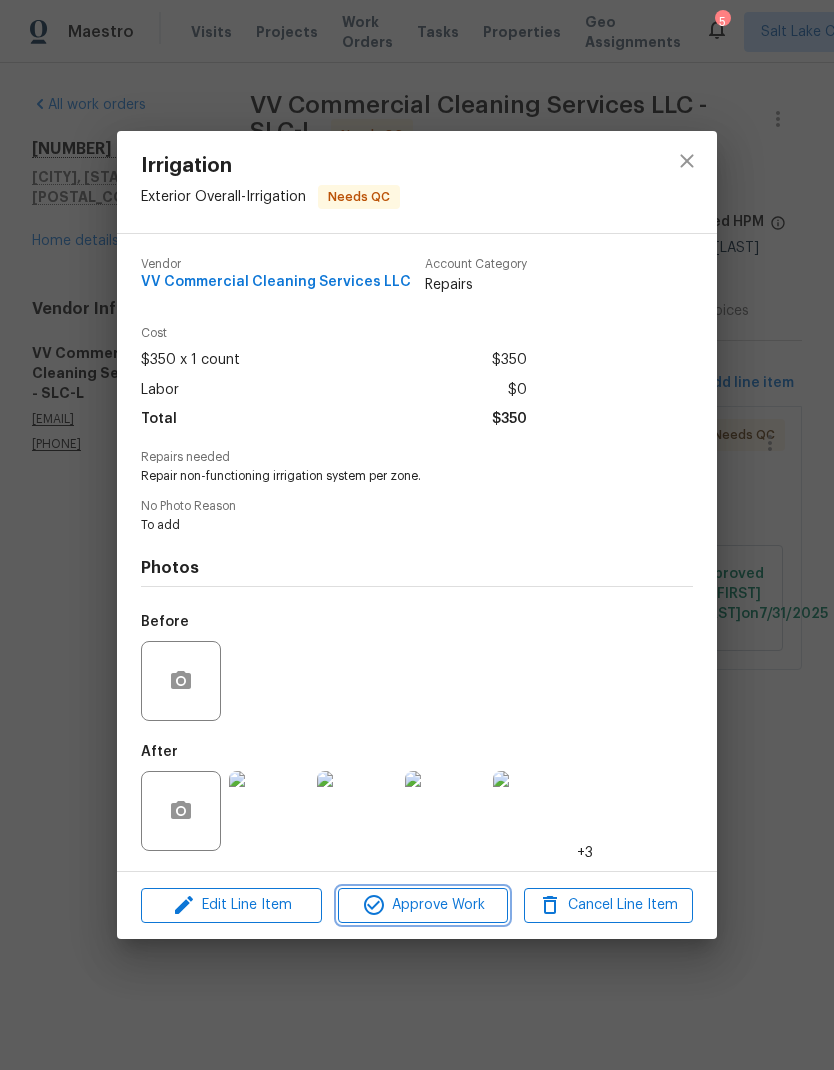 click on "Approve Work" at bounding box center (422, 905) 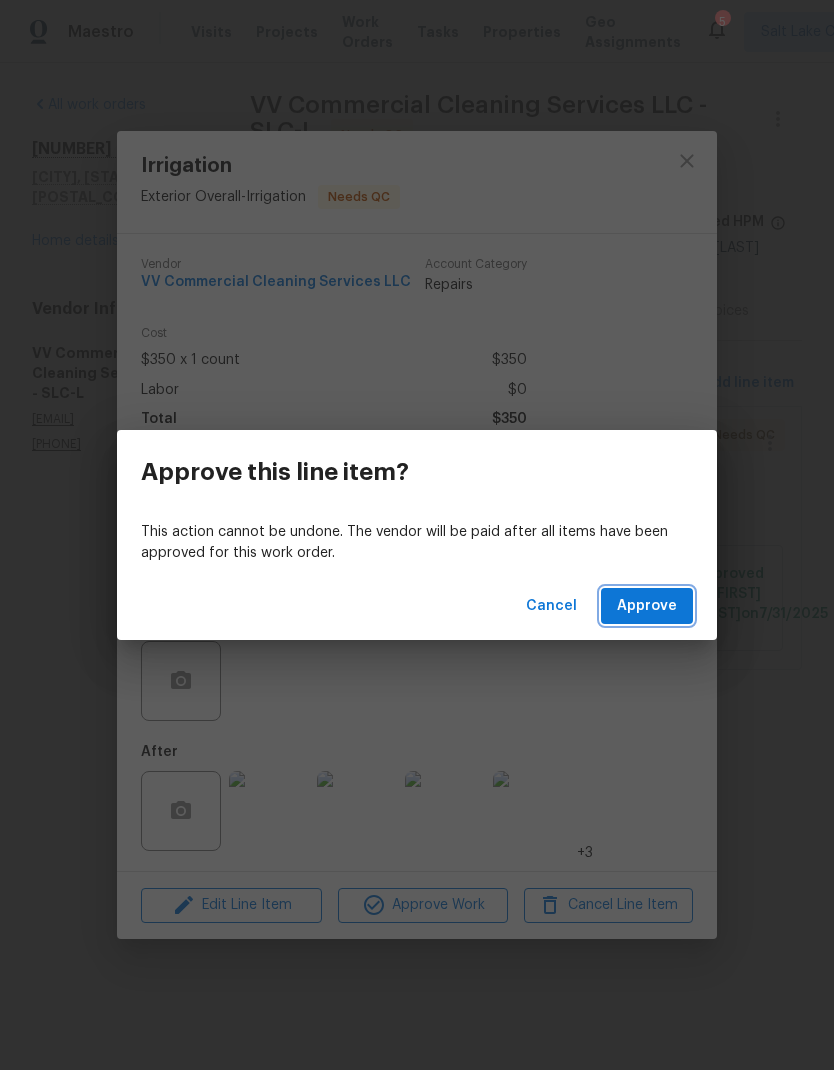 click on "Approve" at bounding box center [647, 606] 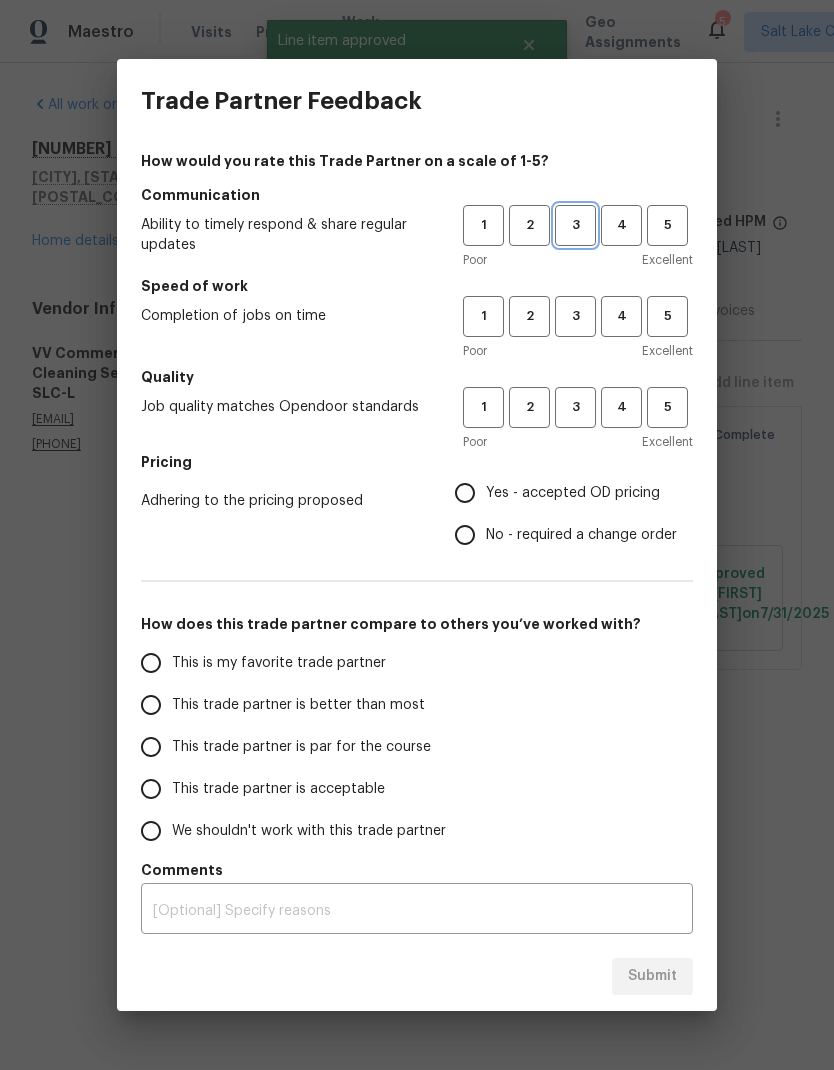 click on "3" at bounding box center (575, 225) 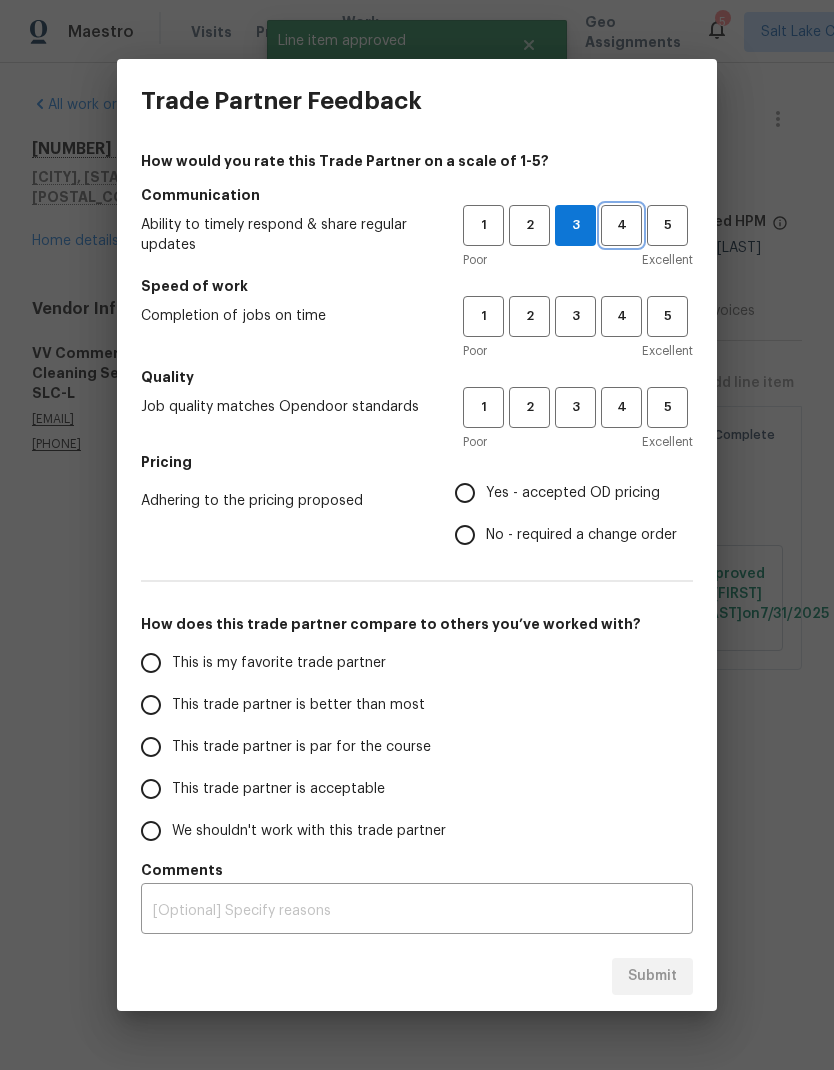 click on "4" at bounding box center [621, 225] 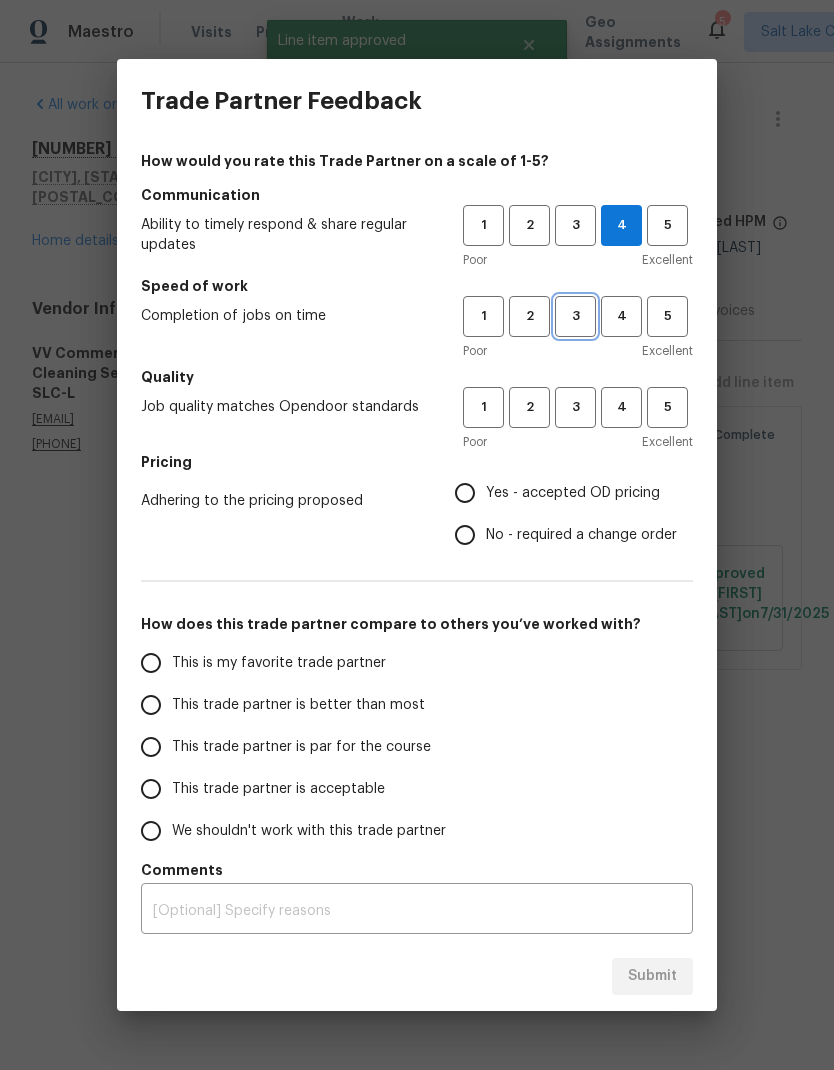 click on "3" at bounding box center (575, 316) 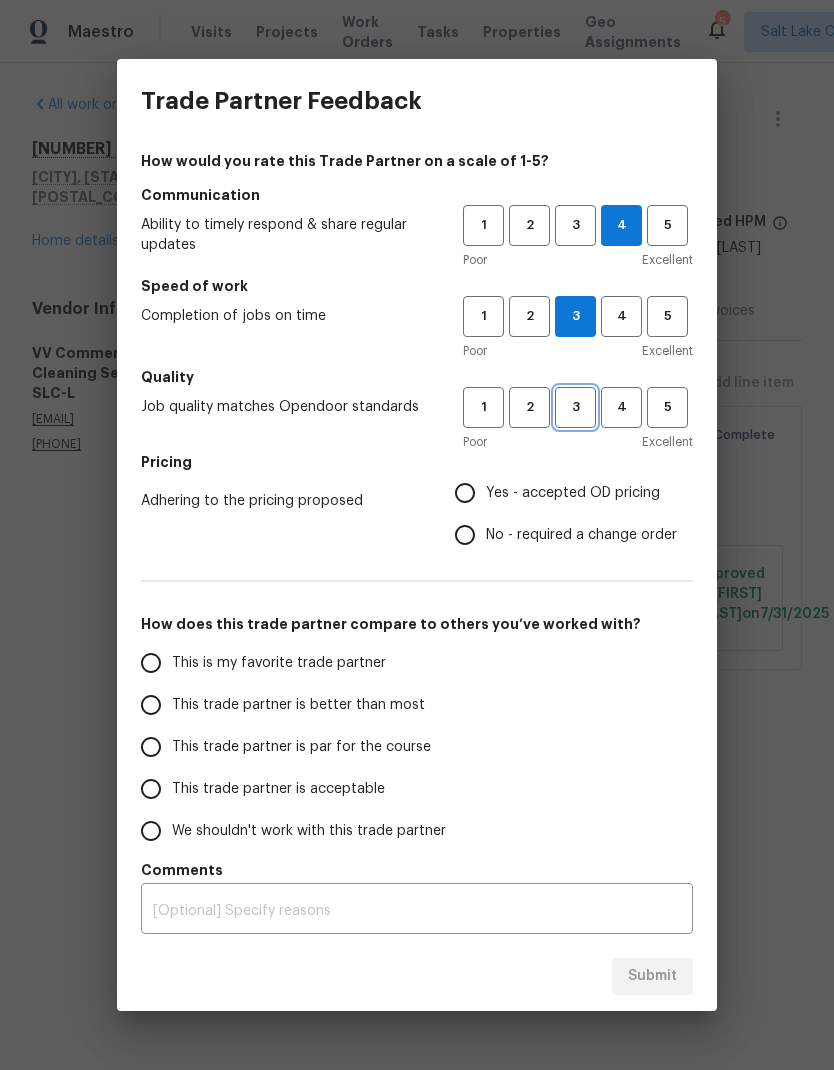 click on "3" at bounding box center [575, 407] 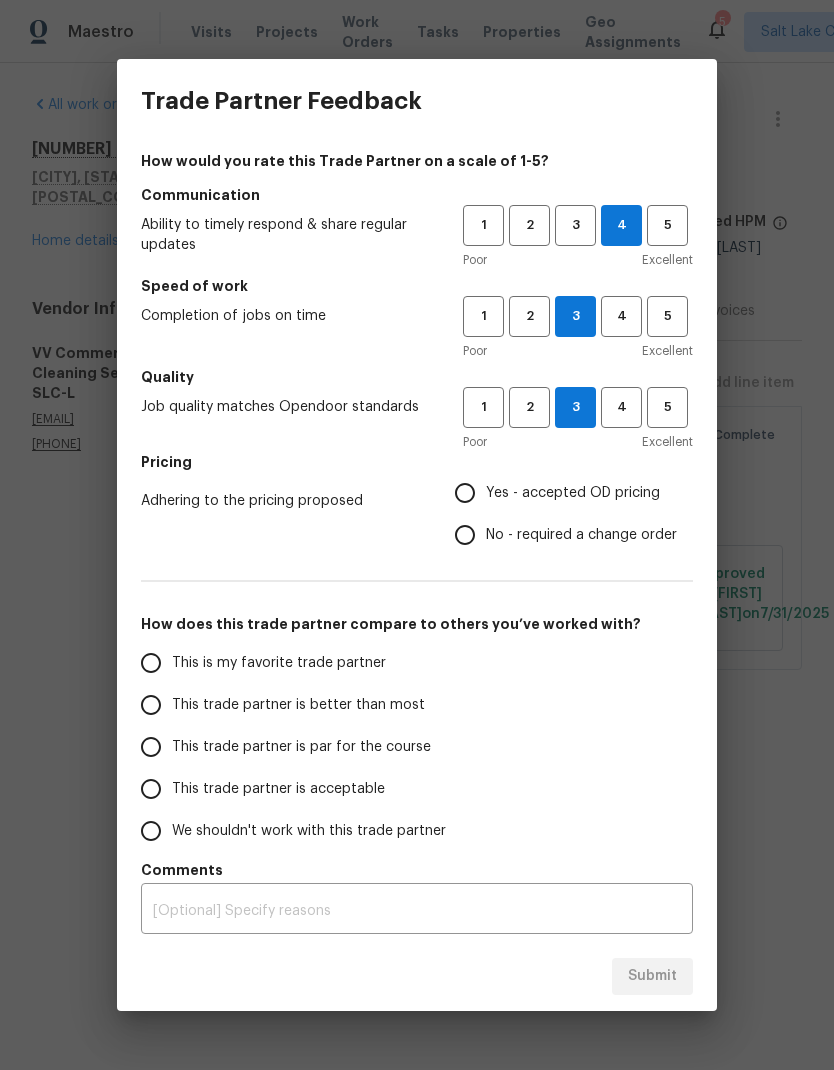 click on "Yes - accepted OD pricing" at bounding box center [465, 493] 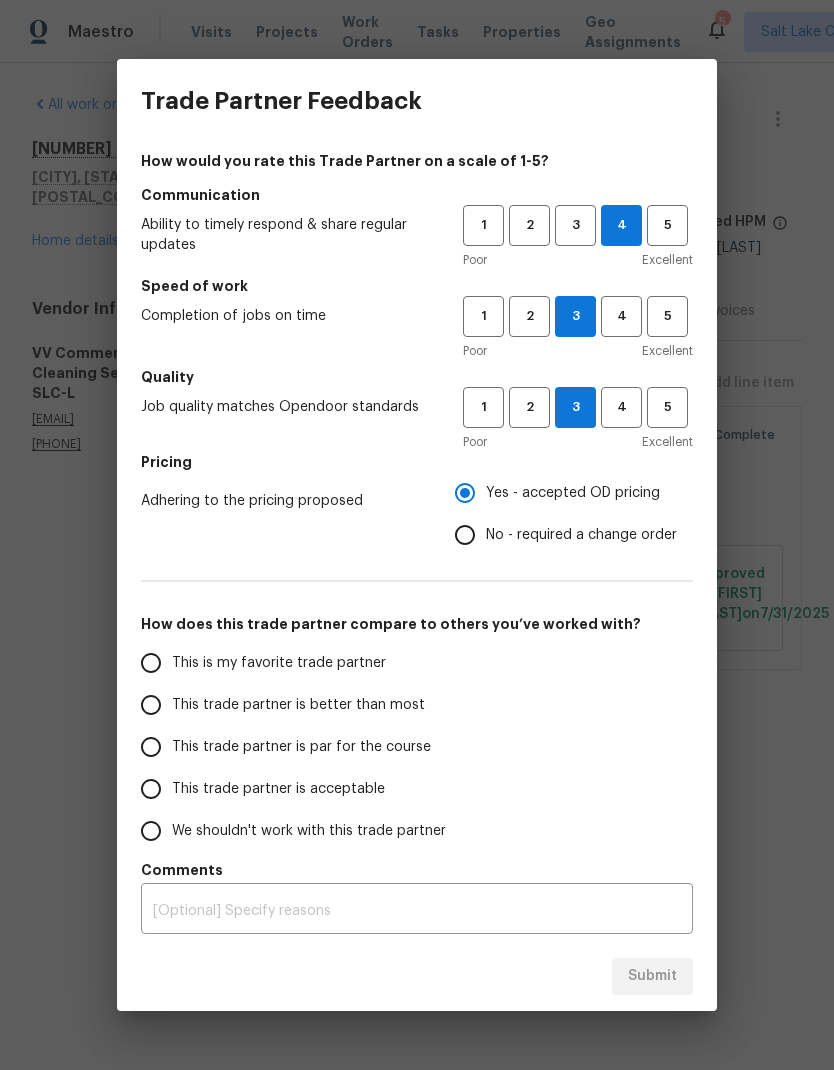 click on "This trade partner is better than most" at bounding box center (151, 705) 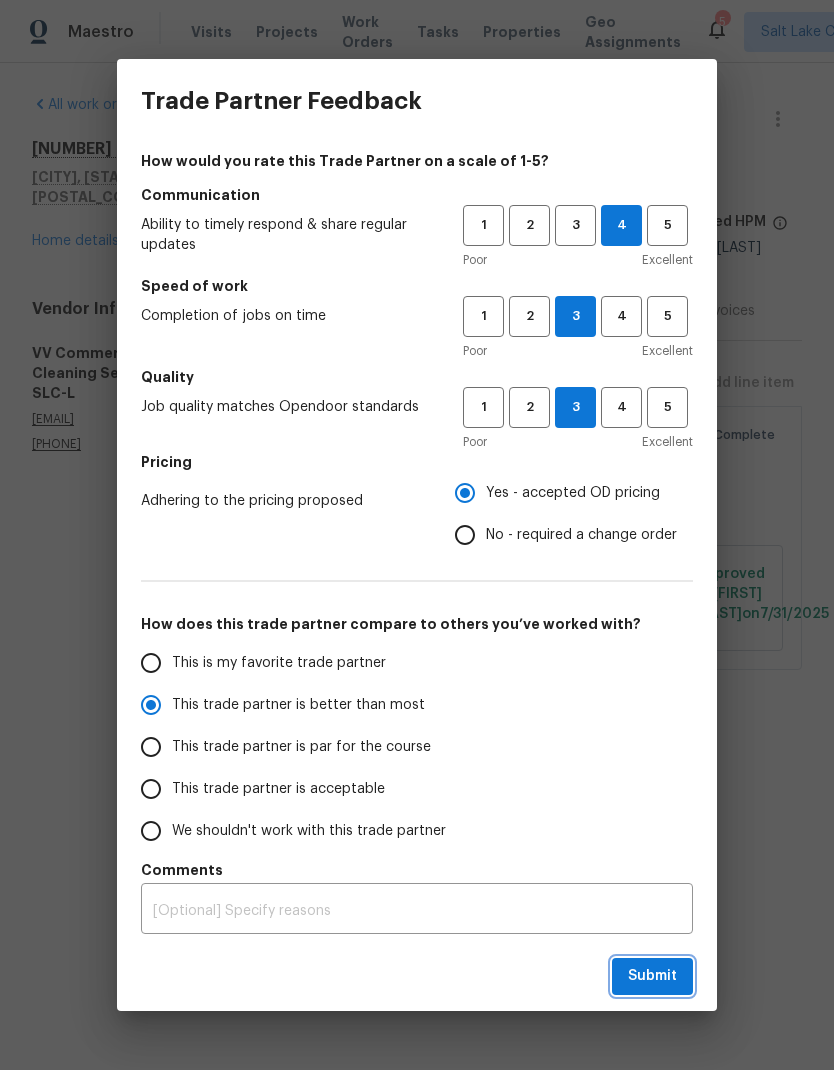 click on "Submit" at bounding box center [652, 976] 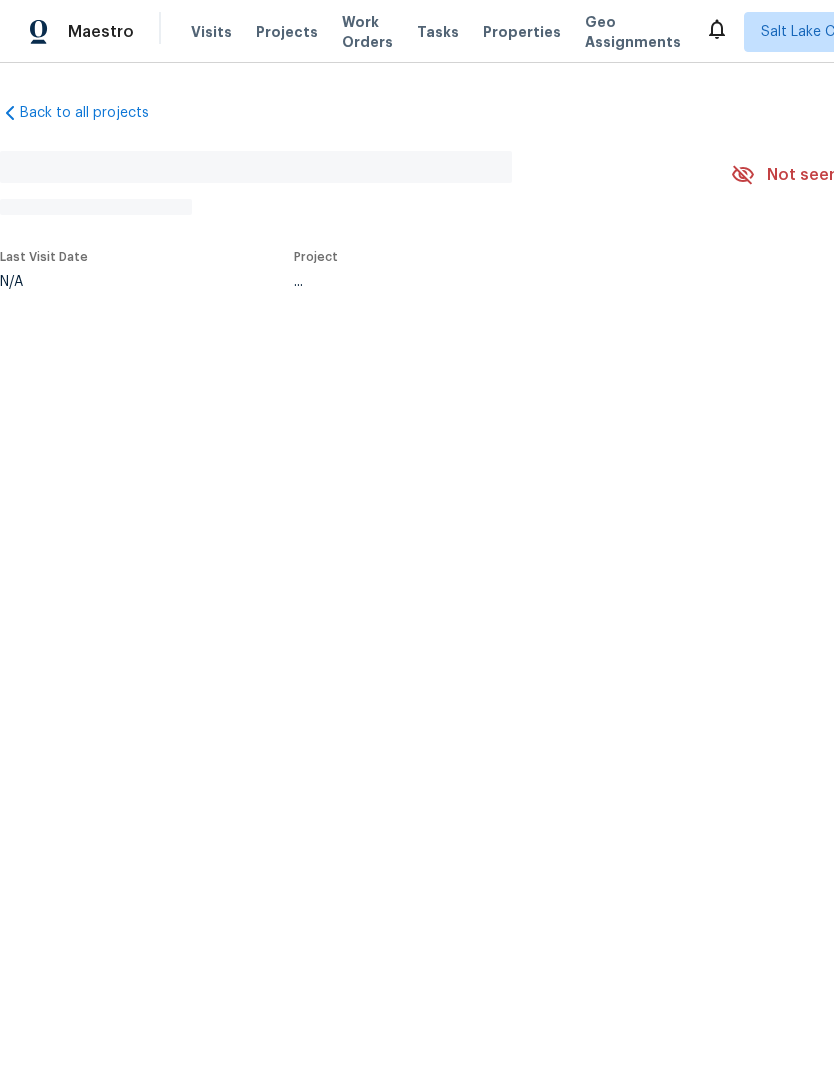 scroll, scrollTop: 0, scrollLeft: 0, axis: both 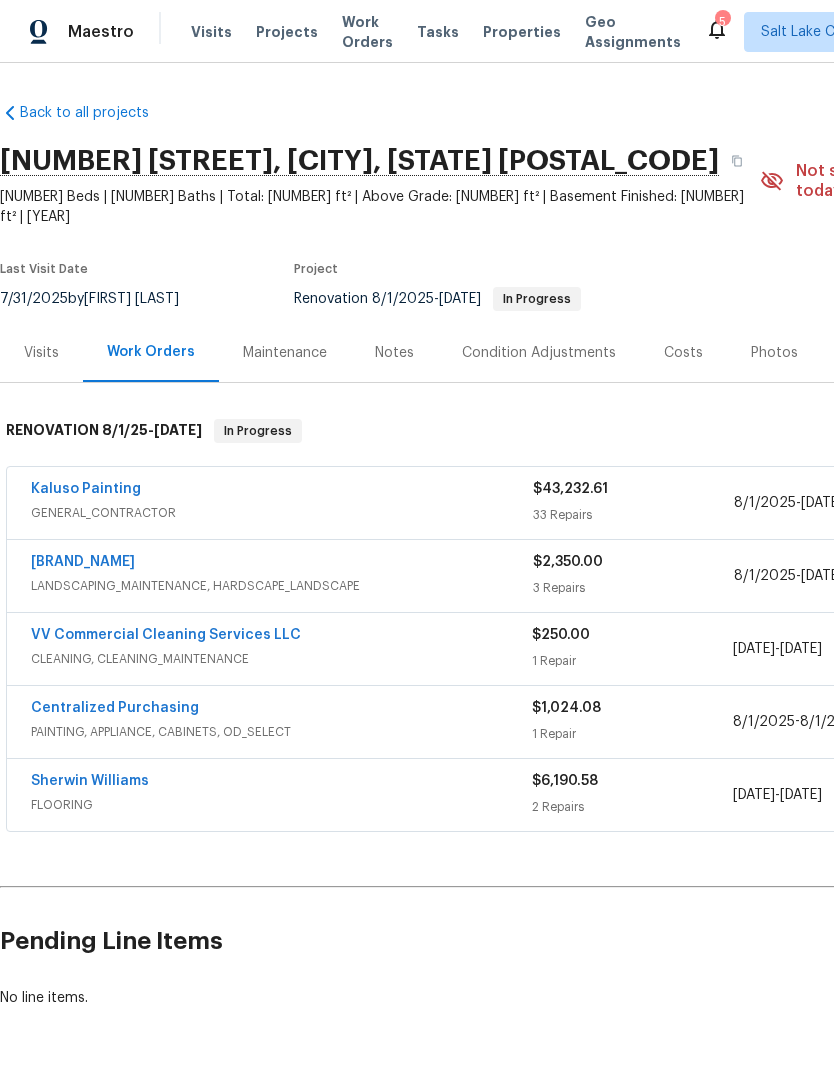 click on "Kaluso Painting" at bounding box center [282, 491] 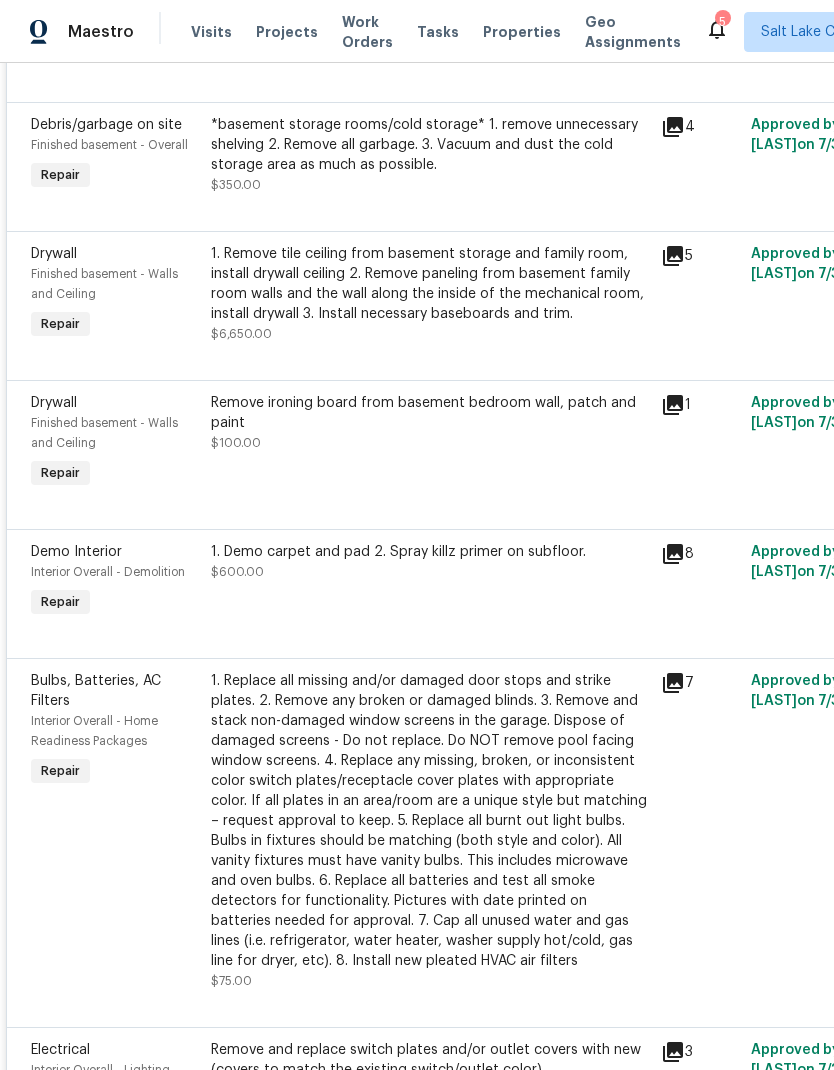scroll, scrollTop: 2673, scrollLeft: 0, axis: vertical 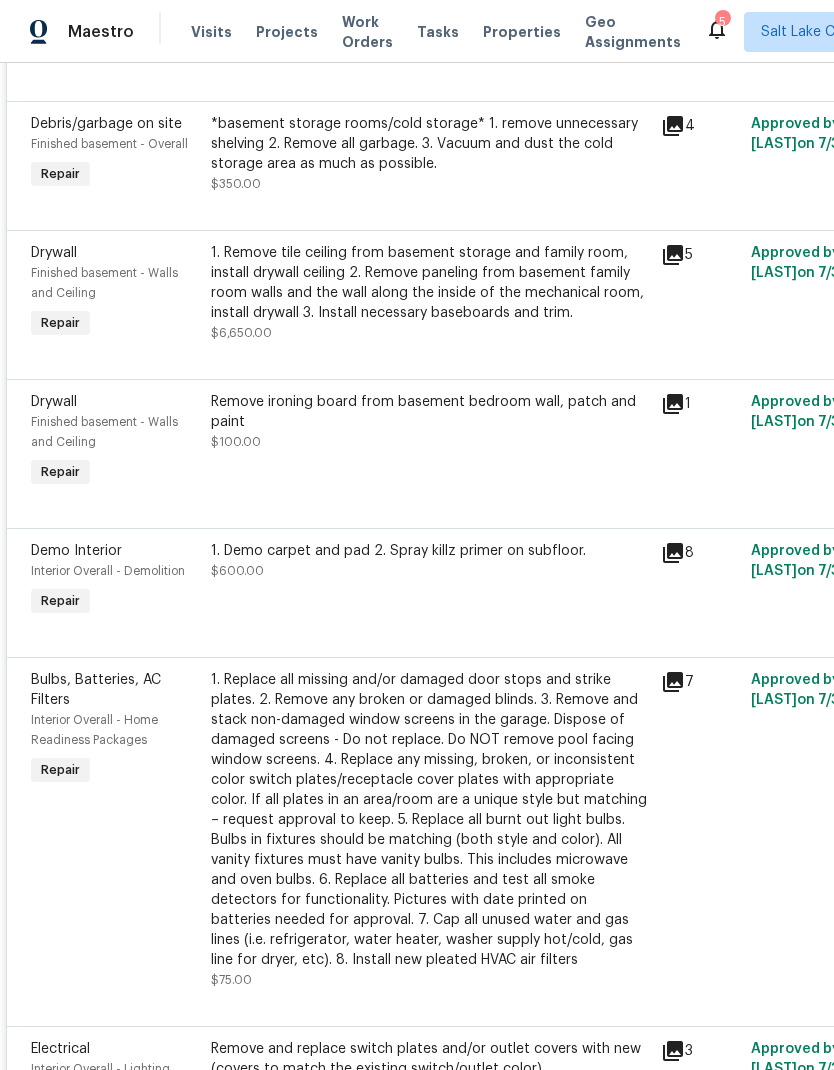 click on "1. Remove tile ceiling from basement storage and family room, install drywall ceiling
2. Remove paneling from basement family room walls and the wall along the inside of the mechanical room, install drywall
3. Install necessary baseboards and trim." at bounding box center (430, 283) 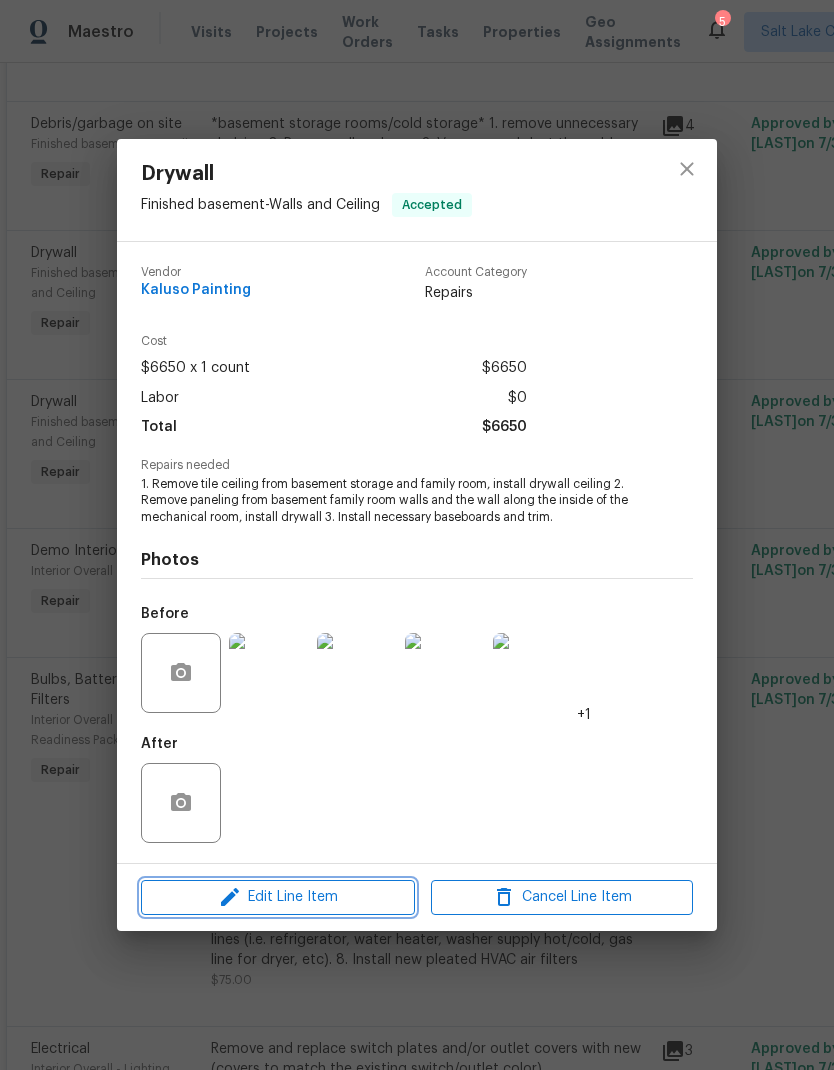 click on "Edit Line Item" at bounding box center (278, 897) 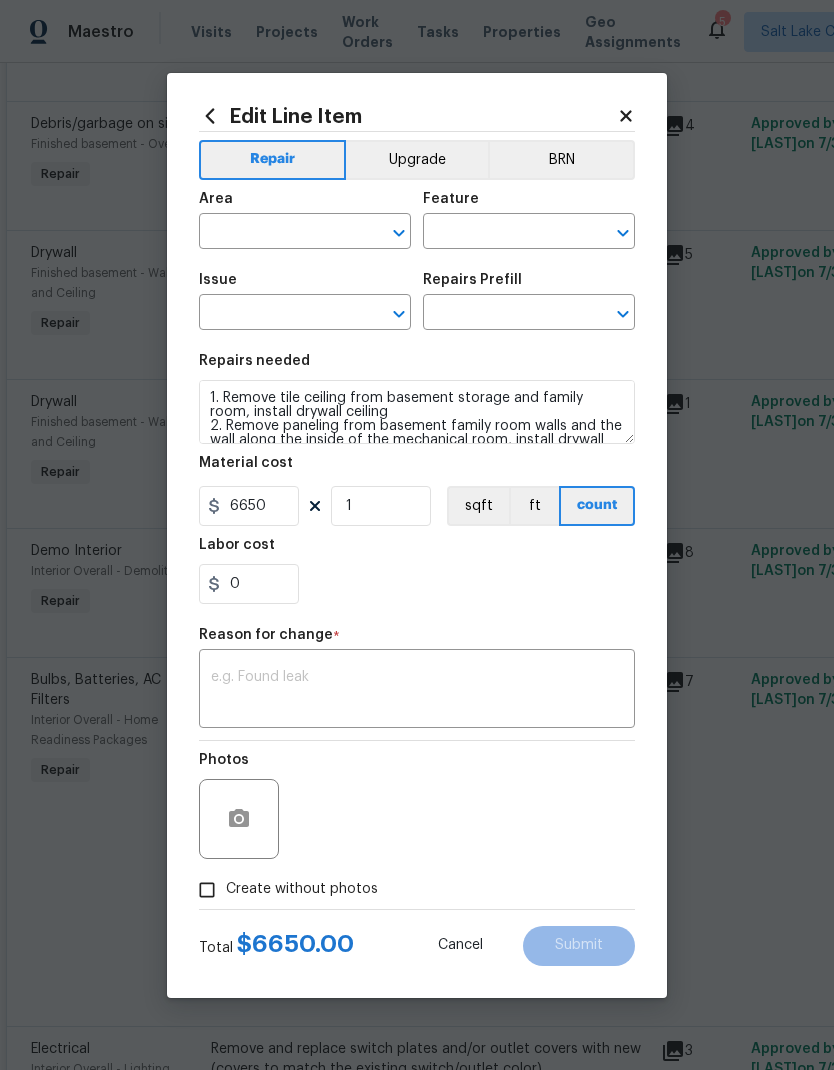 type on "Finished basement" 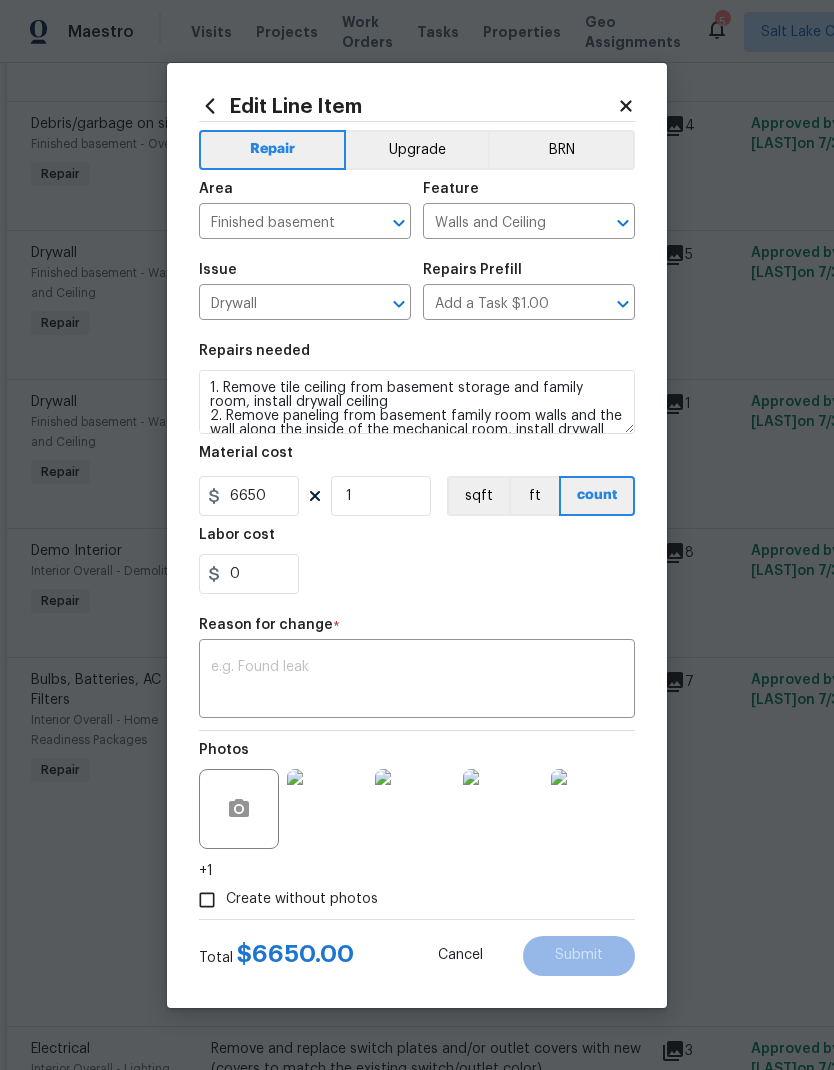 click at bounding box center [417, 681] 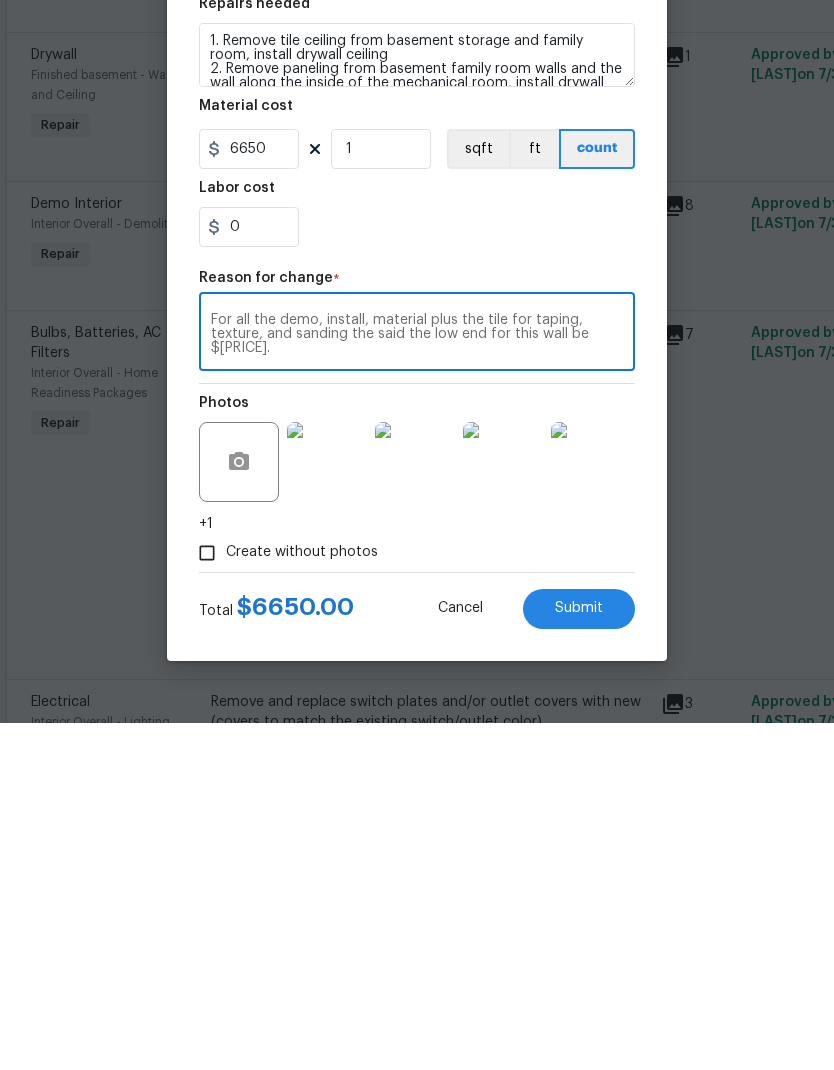 type on "For all the demo, install, material plus the tile for taping, texture, and sanding the said the low end for this wall be $[PRICE]." 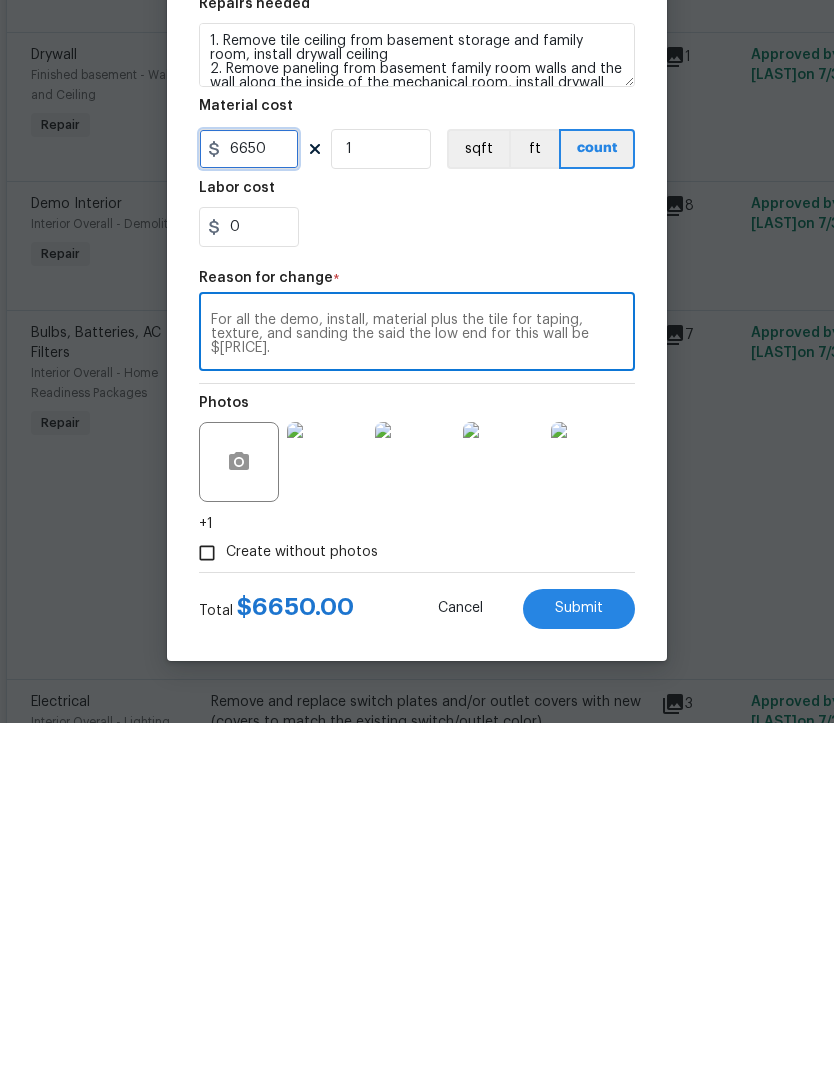 click on "6650" at bounding box center [249, 496] 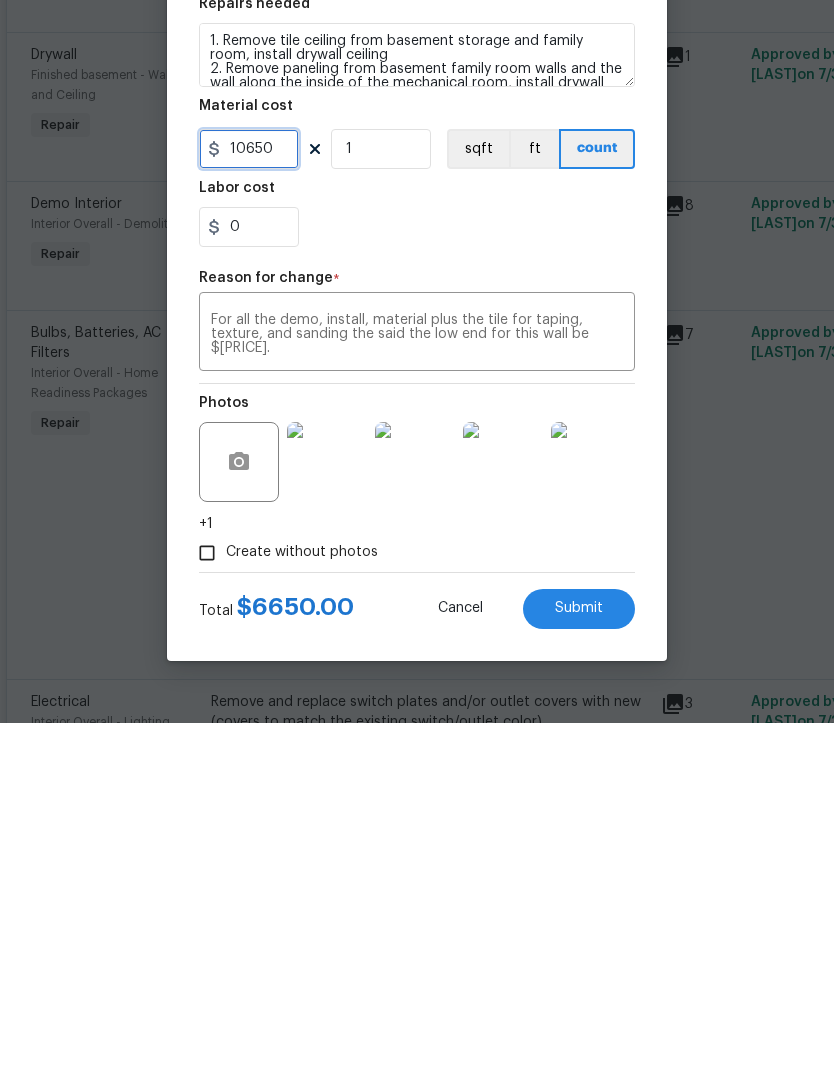 type on "10650" 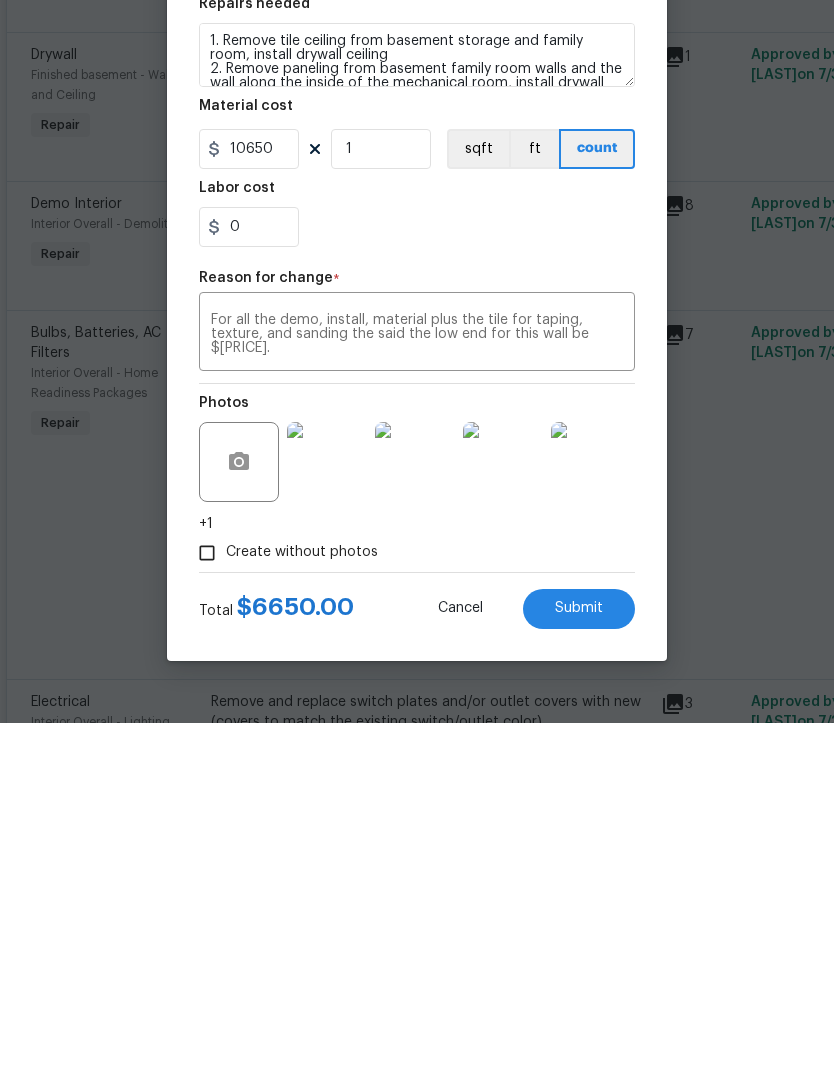 click on "0" at bounding box center [417, 574] 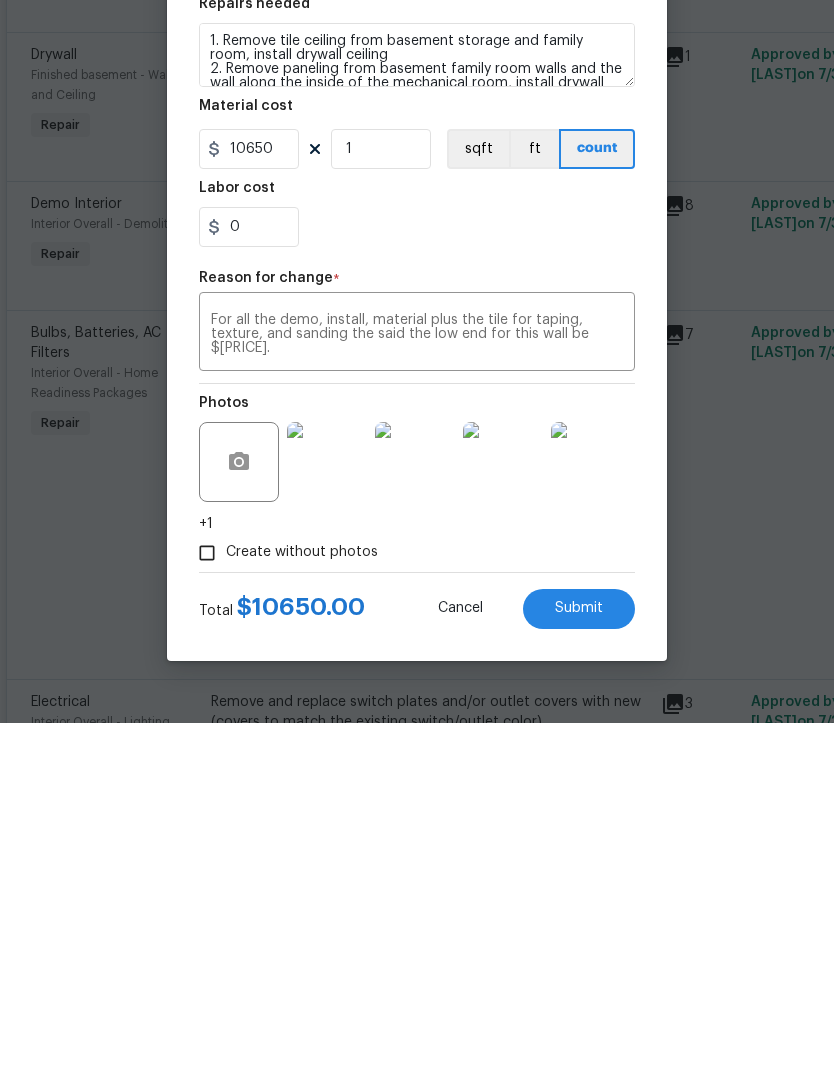 scroll, scrollTop: 80, scrollLeft: 0, axis: vertical 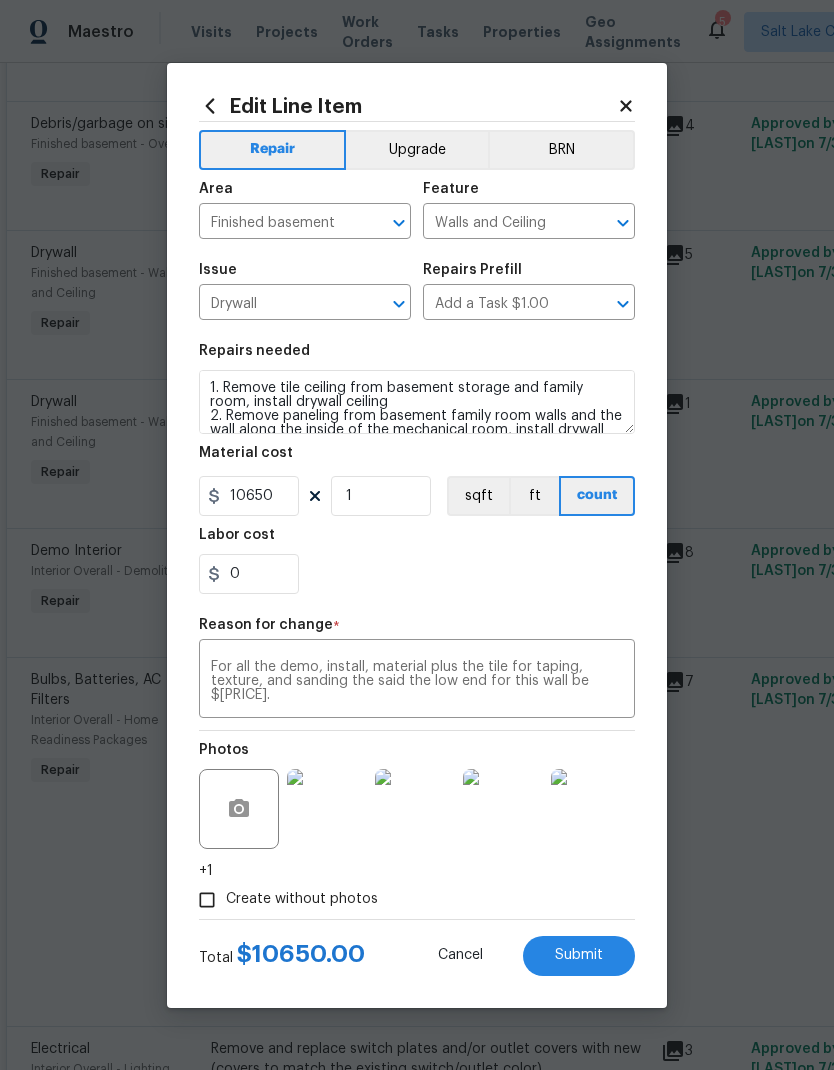 click on "For all the demo, install, material plus the tile for taping, texture, and sanding the said the low end for this wall be $[PRICE]." at bounding box center [417, 681] 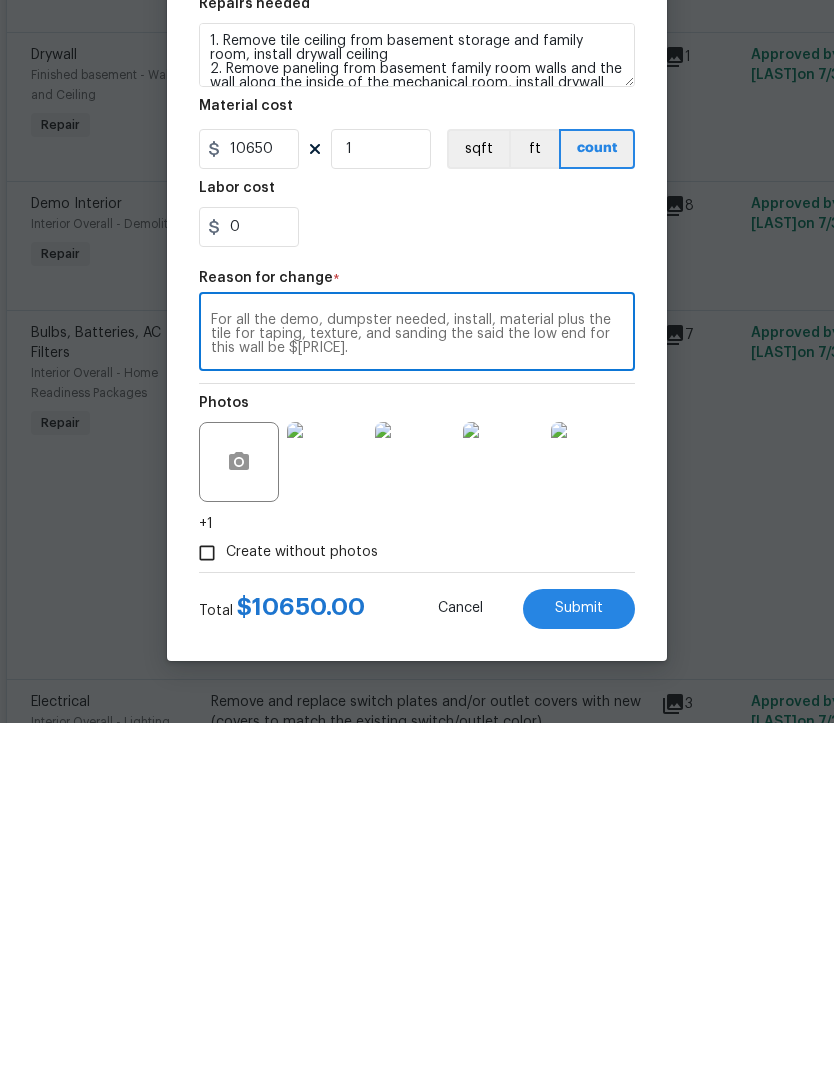 click on "For all the demo, dumpster needed, install, material plus the tile for taping, texture, and sanding the said the low end for this wall be $[PRICE].  x ​" at bounding box center [417, 681] 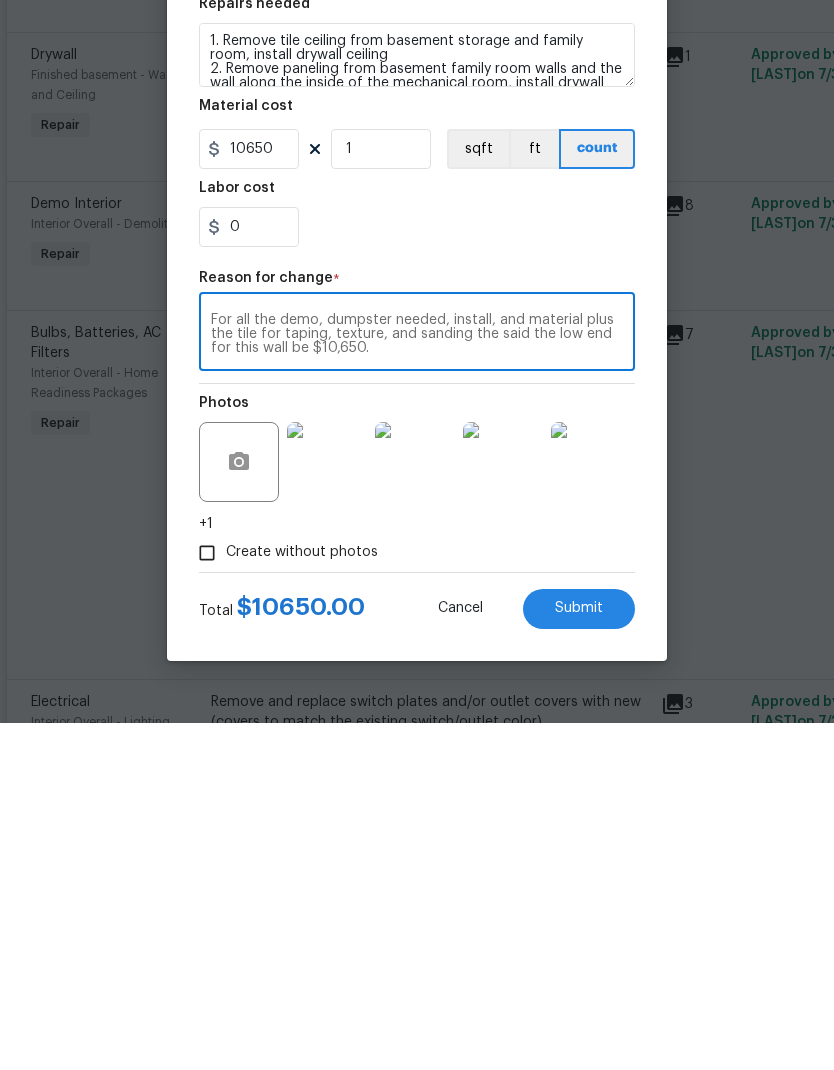 click on "For all the demo, dumpster needed, install, and material plus the tile for taping, texture, and sanding the said the low end for this wall be $10,650." at bounding box center (417, 681) 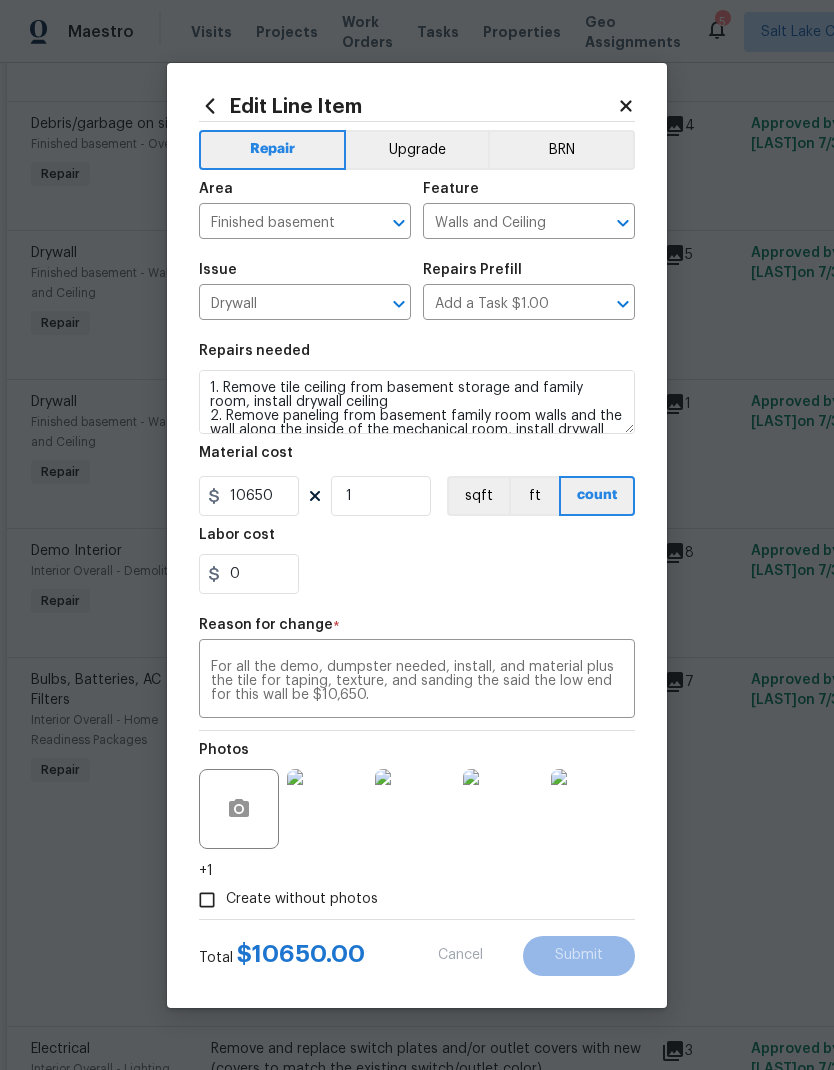 type on "6650" 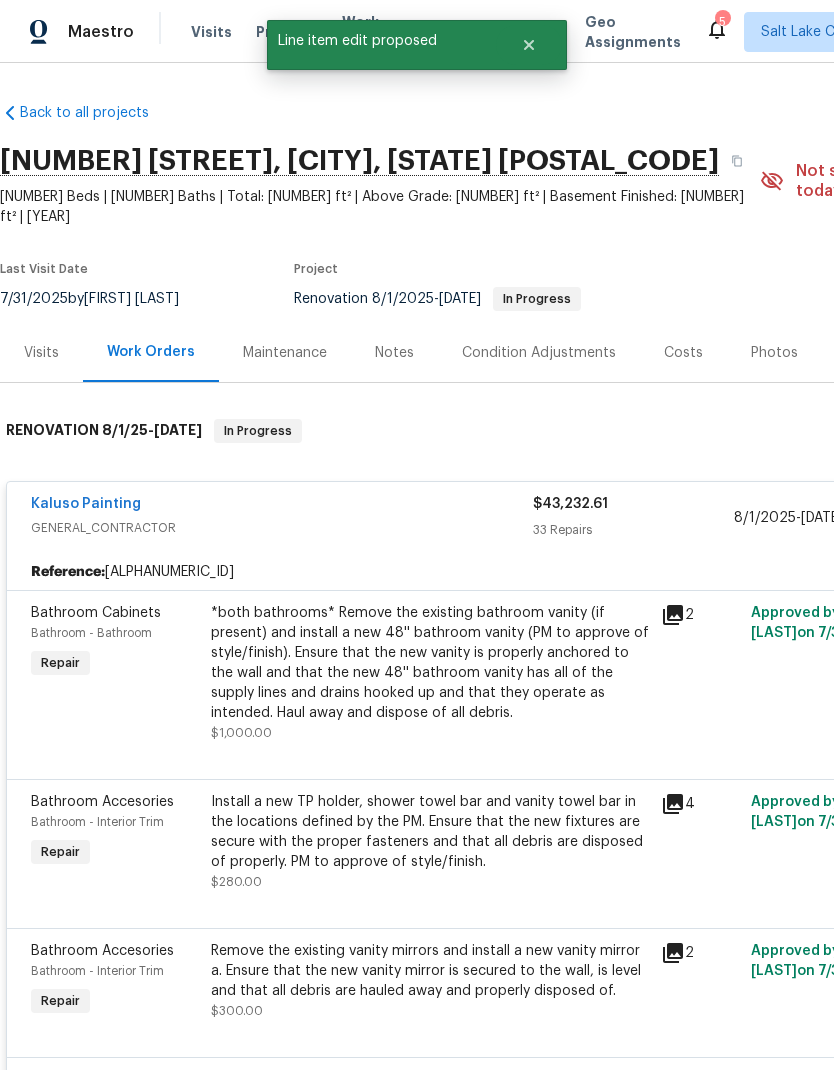 scroll, scrollTop: 0, scrollLeft: 0, axis: both 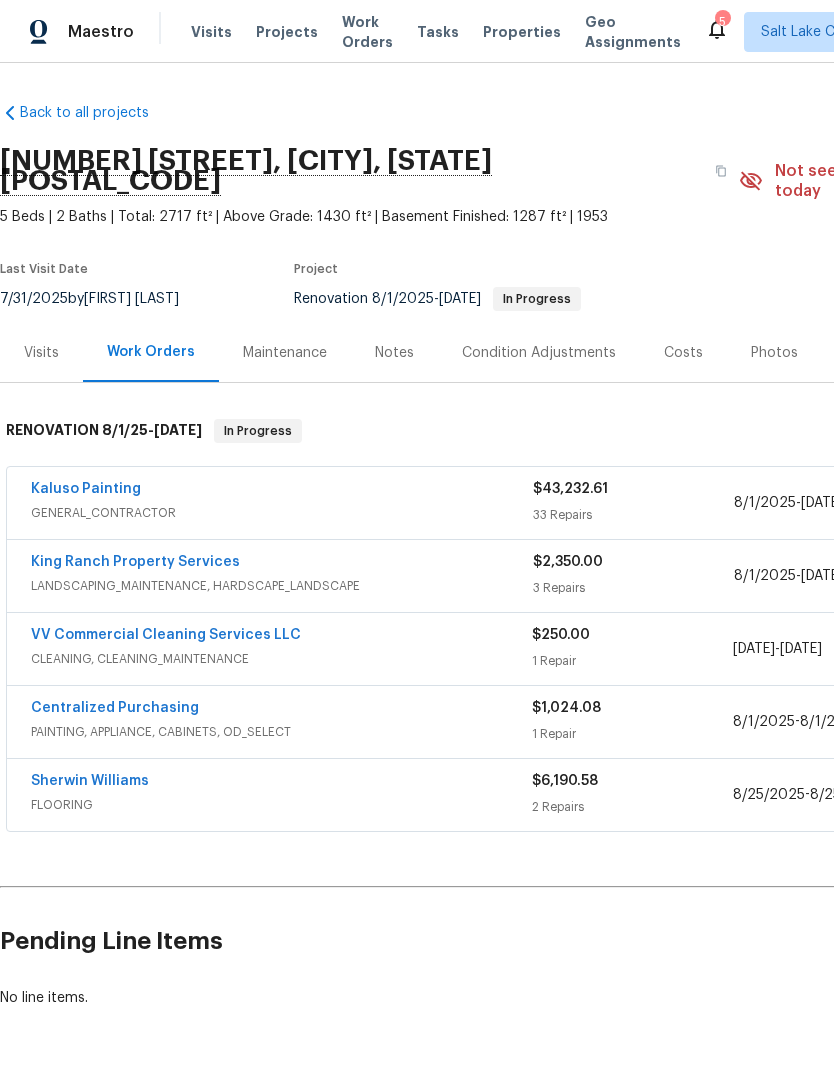 click on "Kaluso Painting" at bounding box center (282, 491) 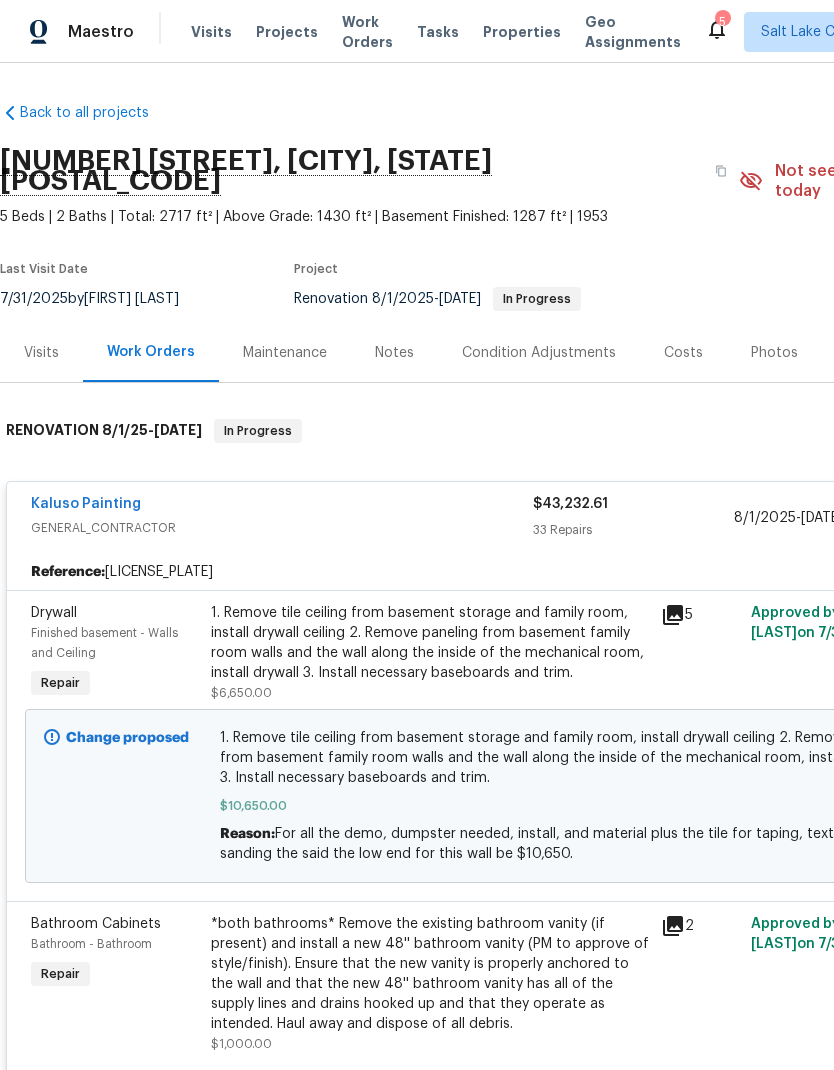 scroll, scrollTop: 0, scrollLeft: 0, axis: both 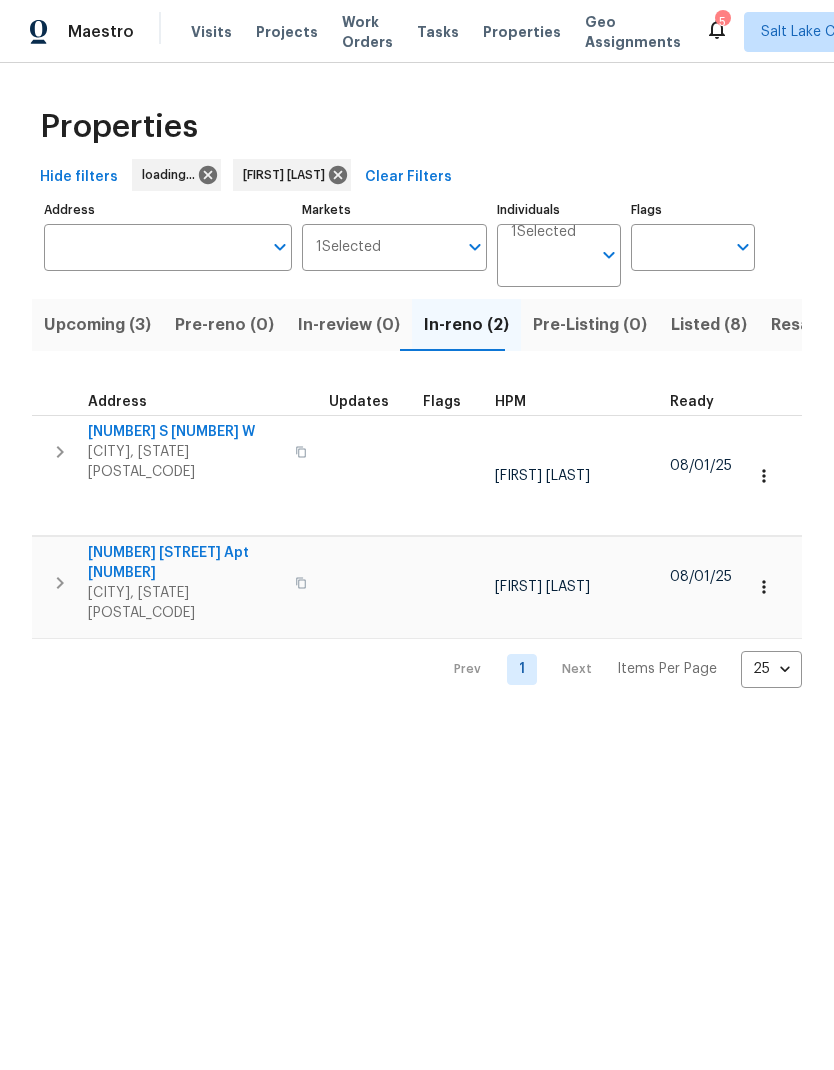click on "Resale (5)" at bounding box center (810, 325) 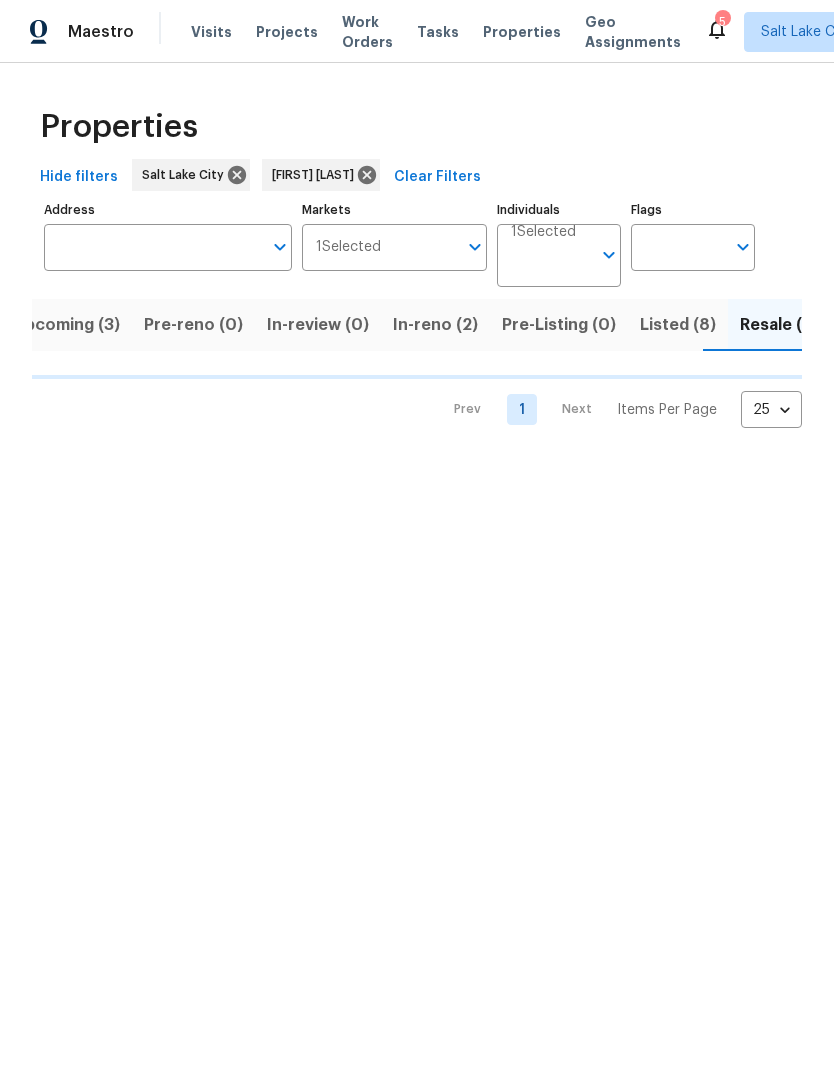 scroll, scrollTop: 0, scrollLeft: 31, axis: horizontal 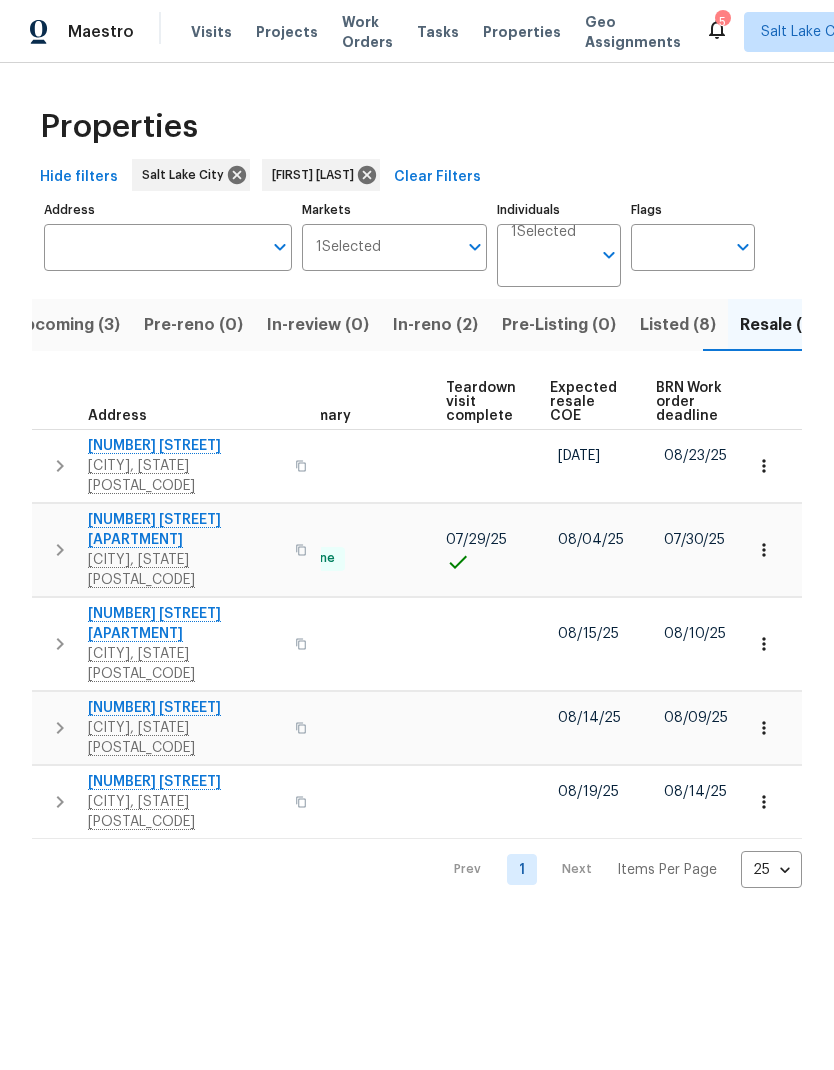 click on "Expected resale COE" at bounding box center (586, 402) 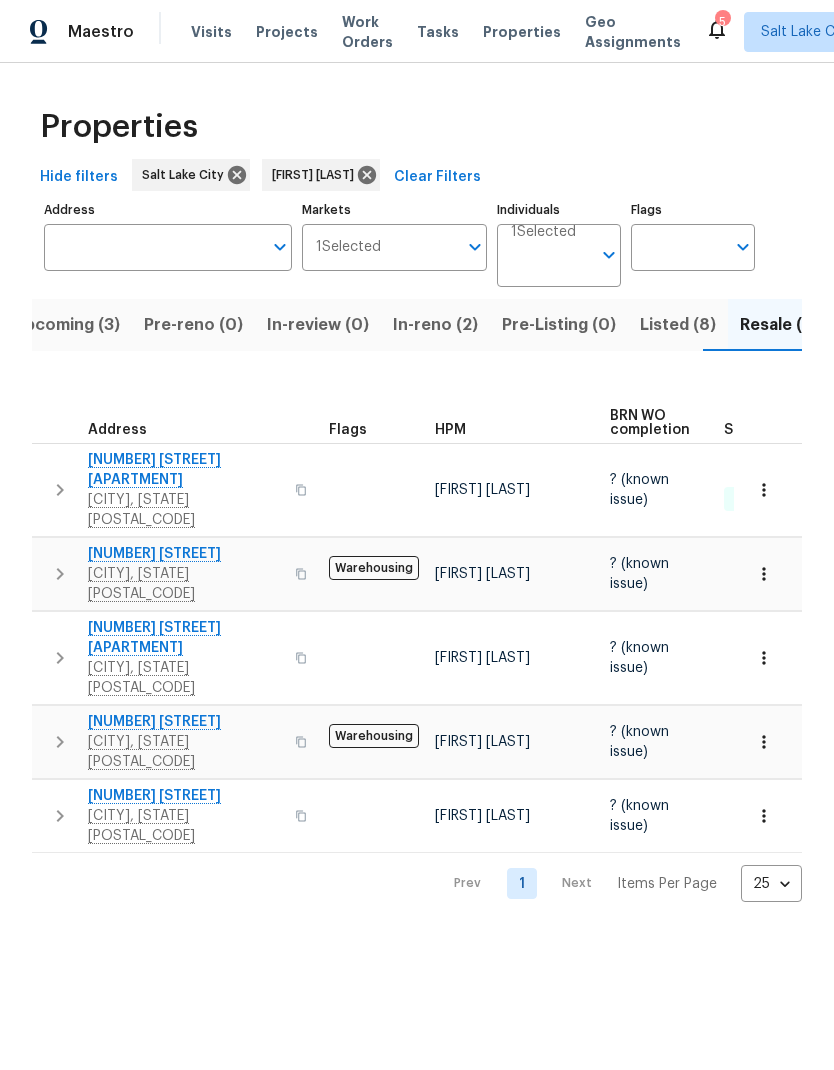 scroll, scrollTop: 0, scrollLeft: 0, axis: both 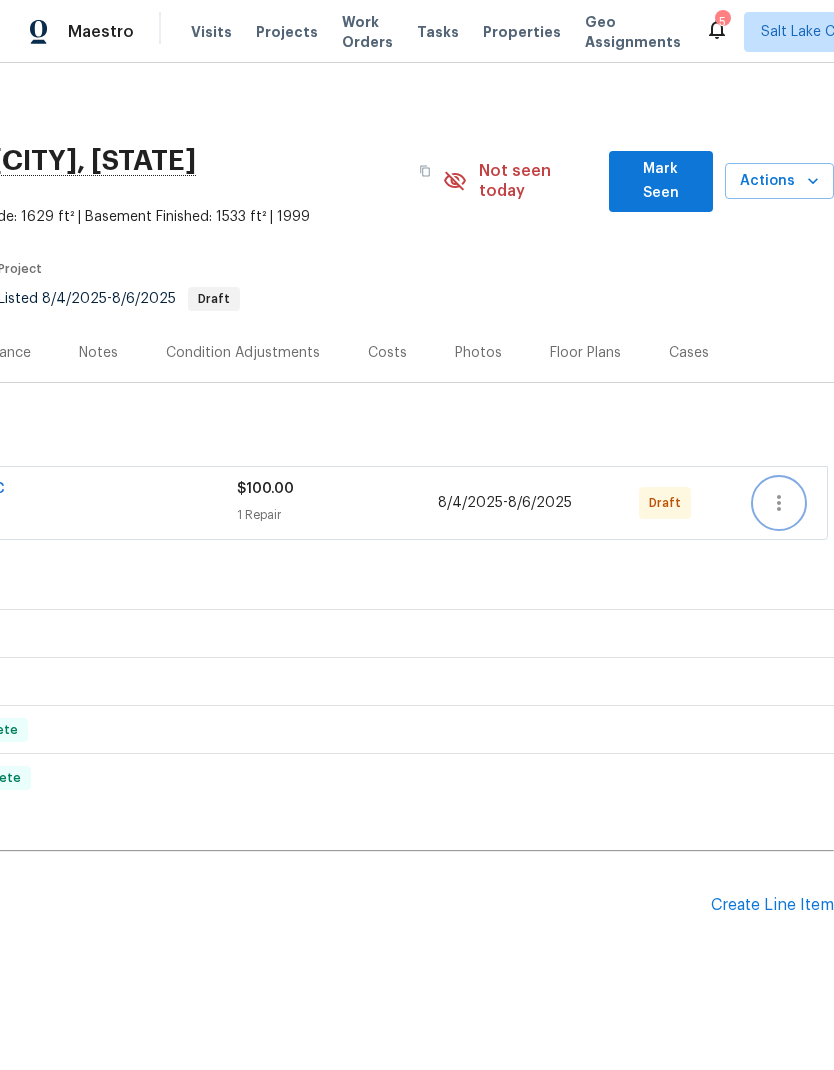 click 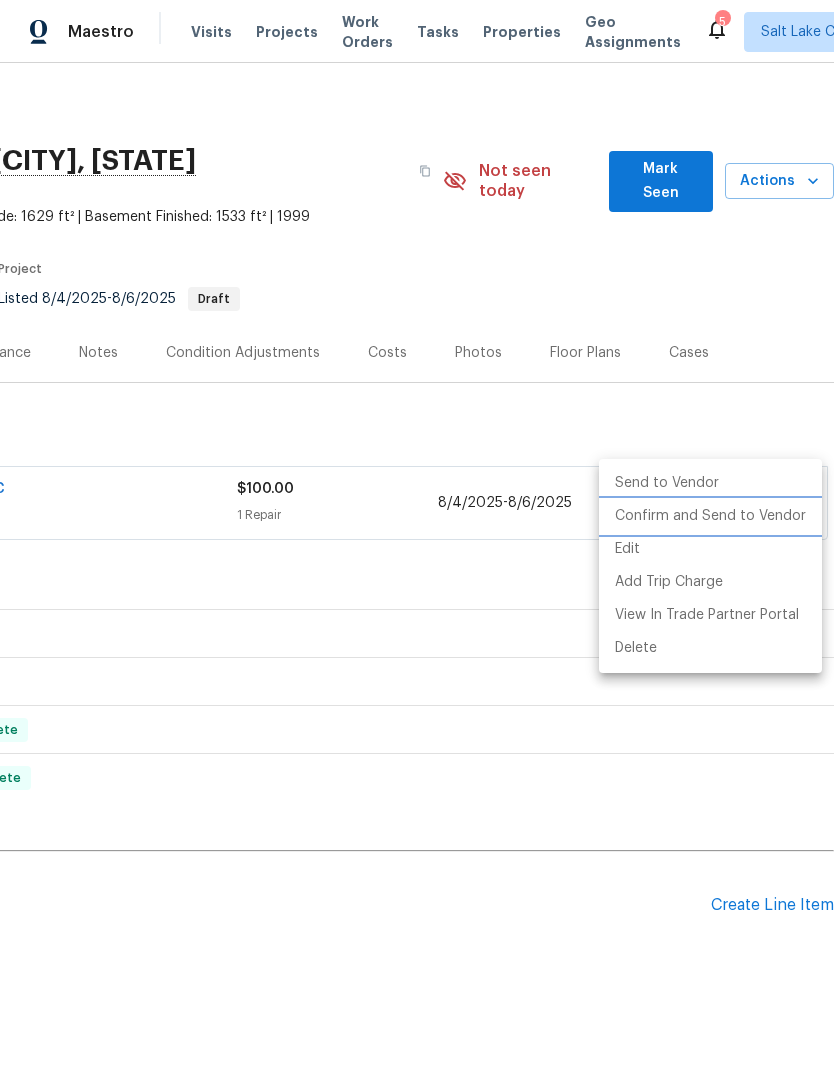 click on "Confirm and Send to Vendor" at bounding box center [710, 516] 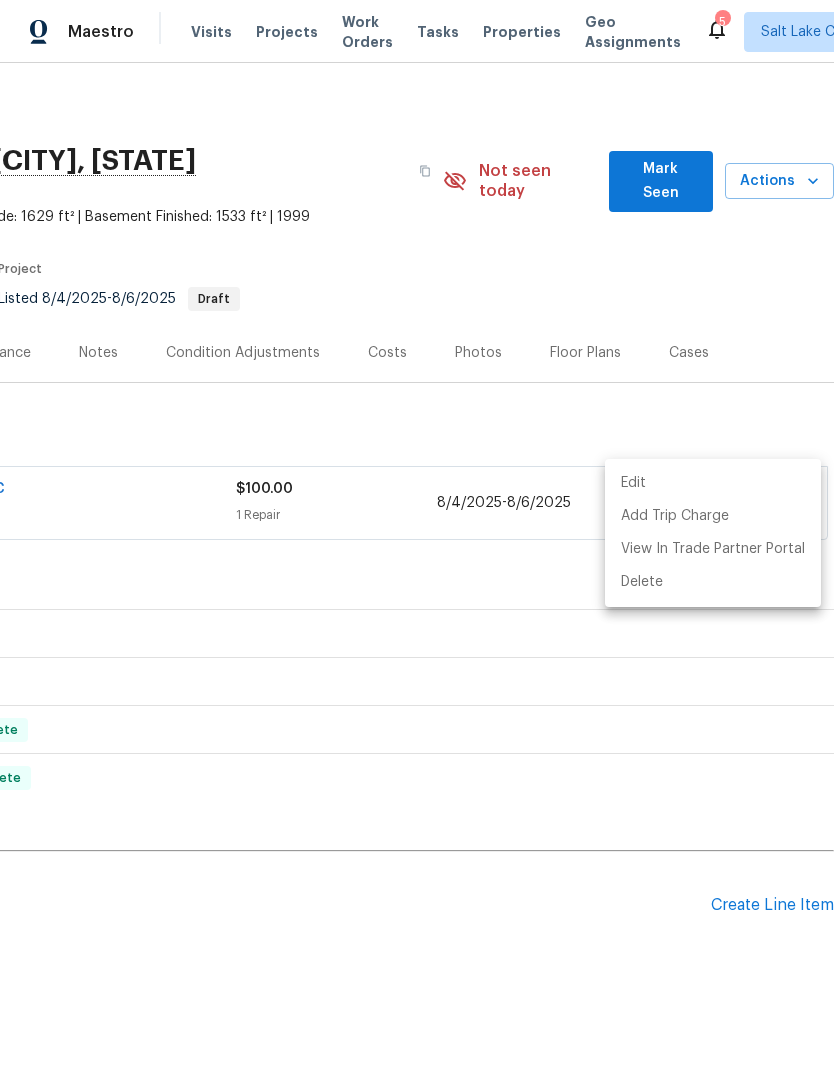 click at bounding box center [417, 535] 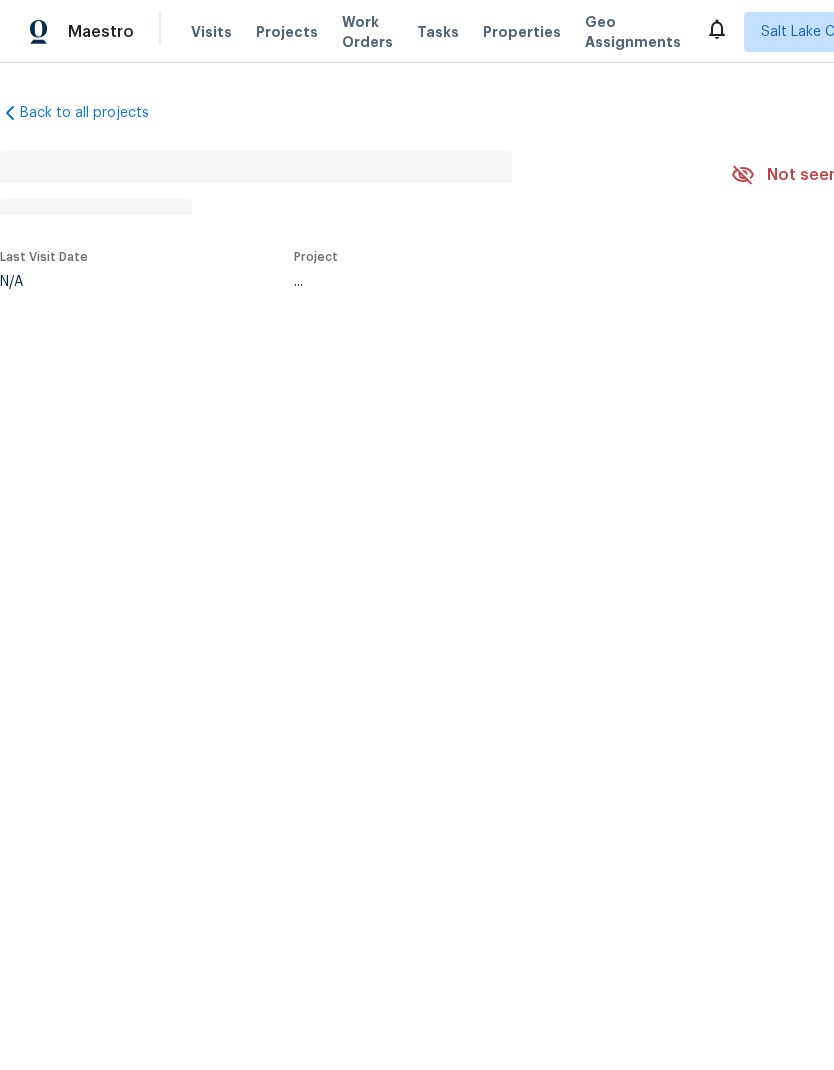scroll, scrollTop: 0, scrollLeft: 0, axis: both 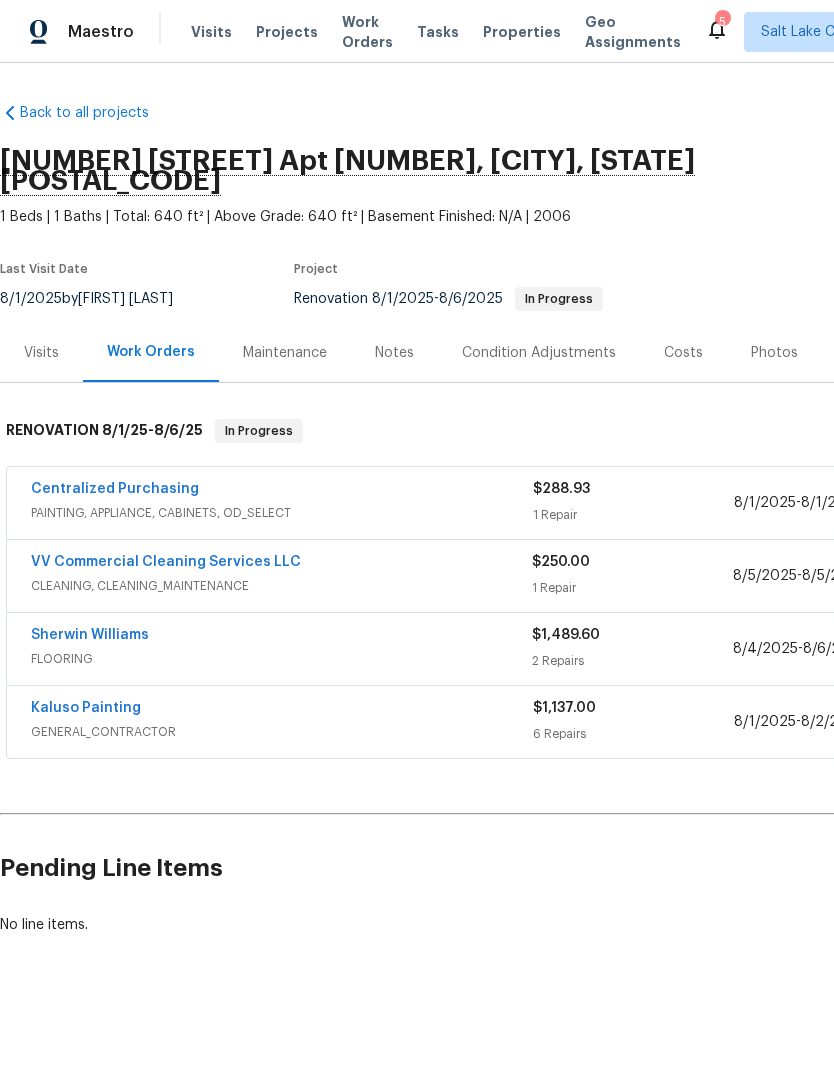 click on "Centralized Purchasing" at bounding box center (115, 489) 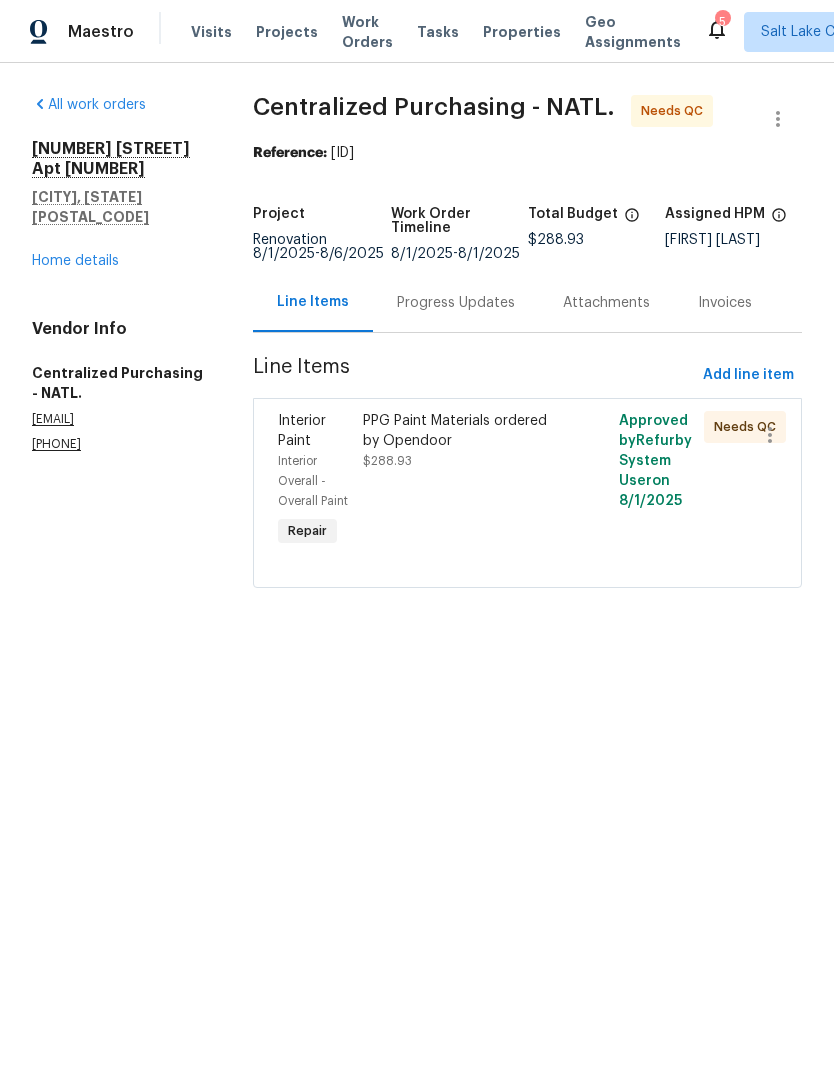 click on "PPG Paint Materials ordered by Opendoor $288.93" at bounding box center [463, 481] 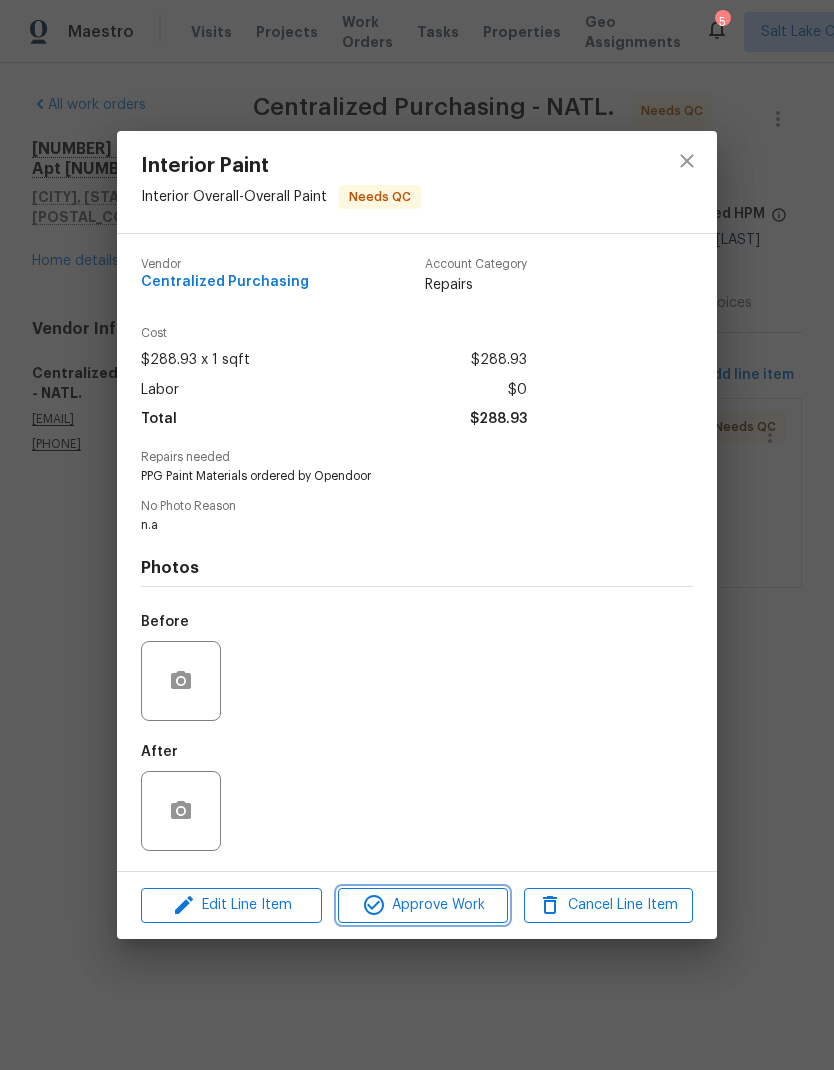 click on "Approve Work" at bounding box center [422, 905] 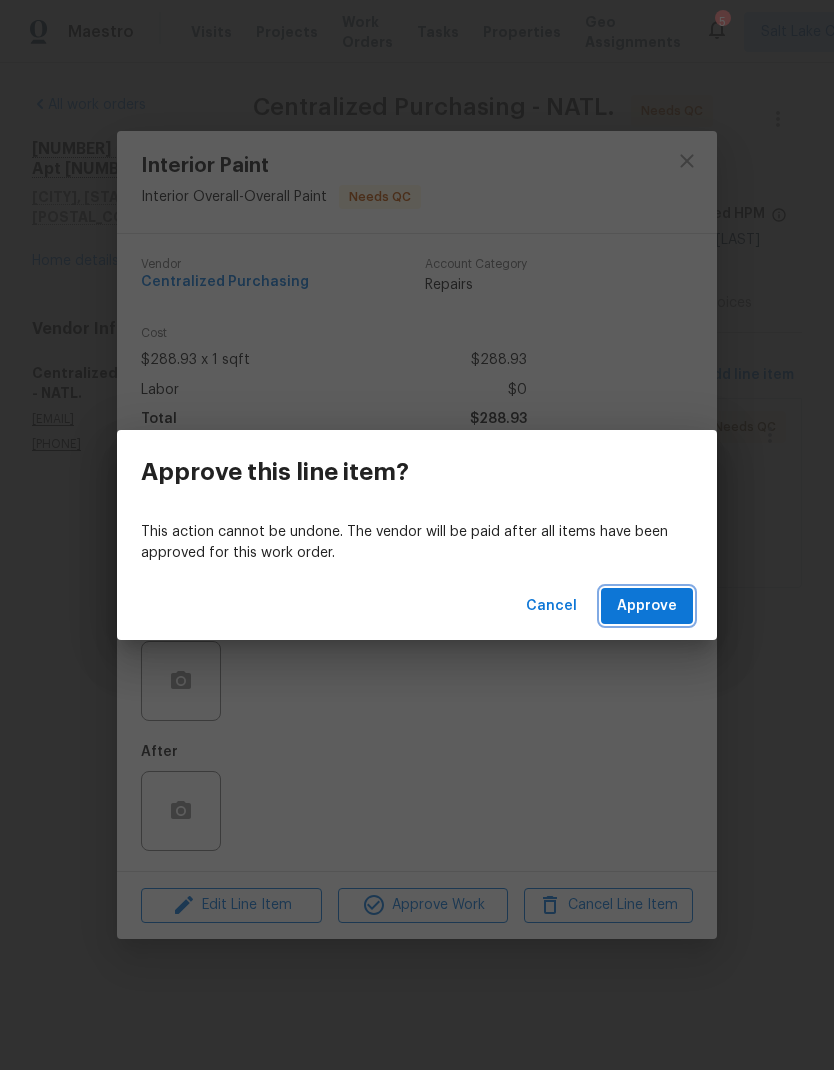 click on "Approve" at bounding box center (647, 606) 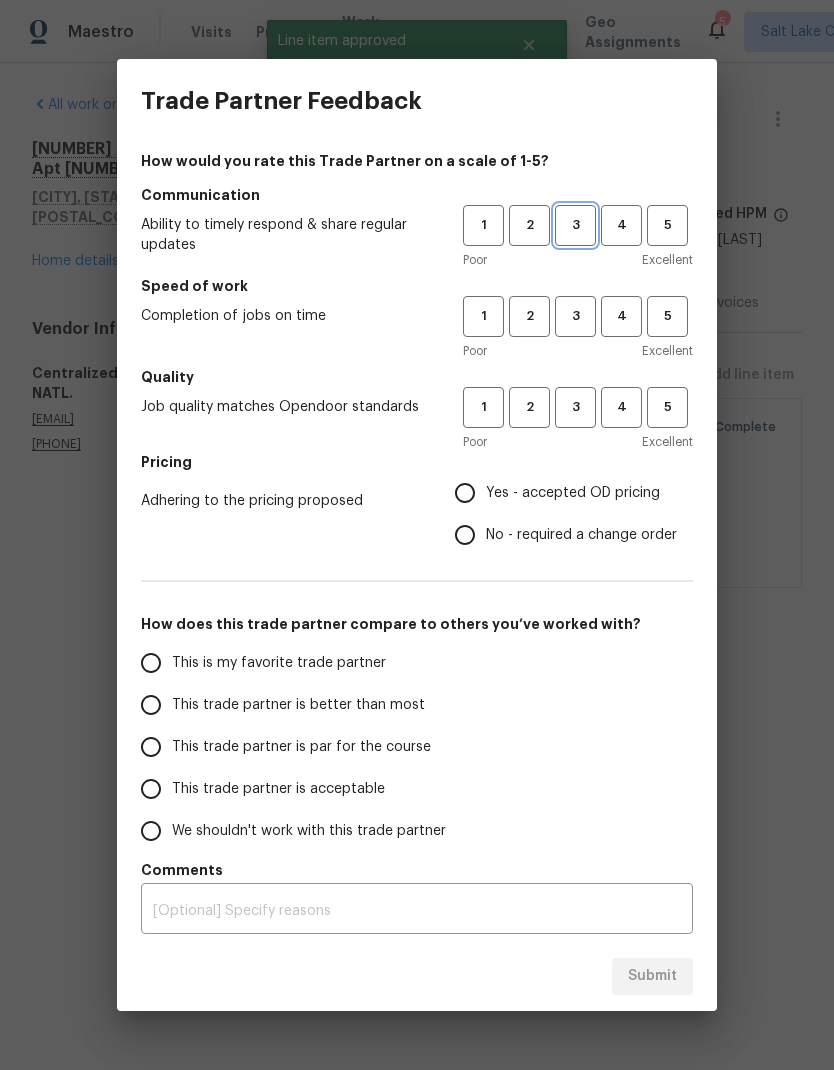 click on "3" at bounding box center [575, 225] 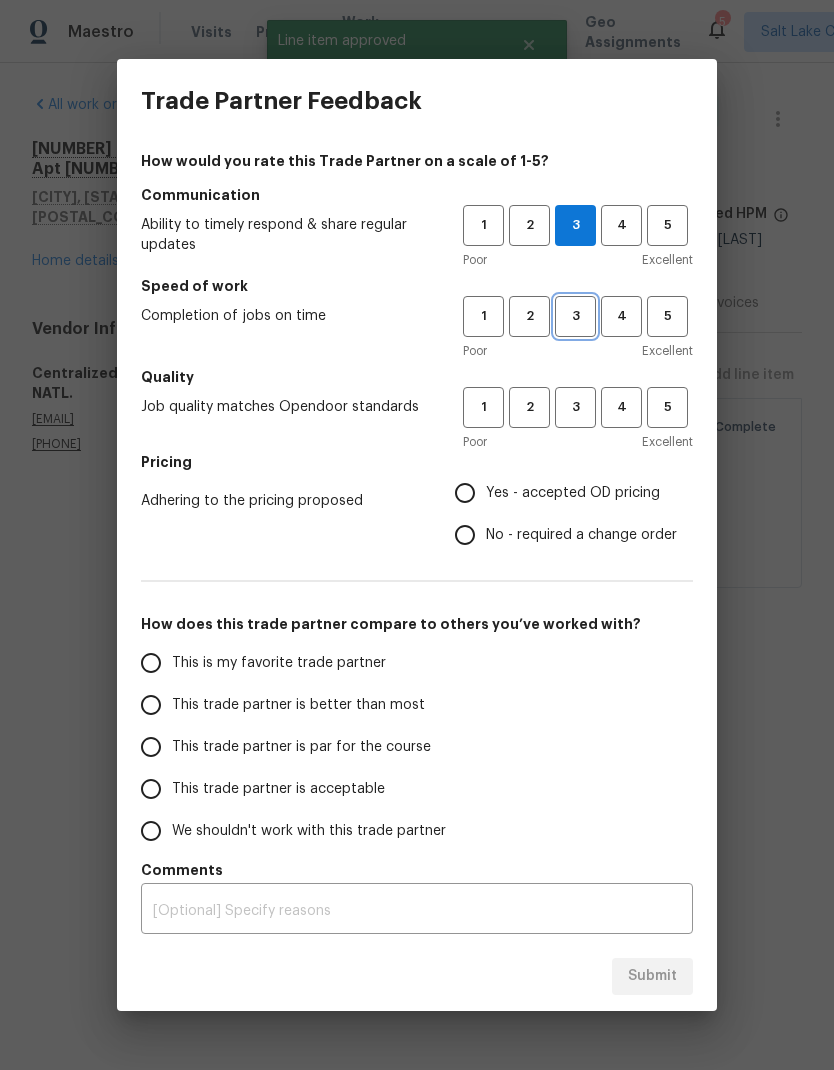 click on "3" at bounding box center [575, 316] 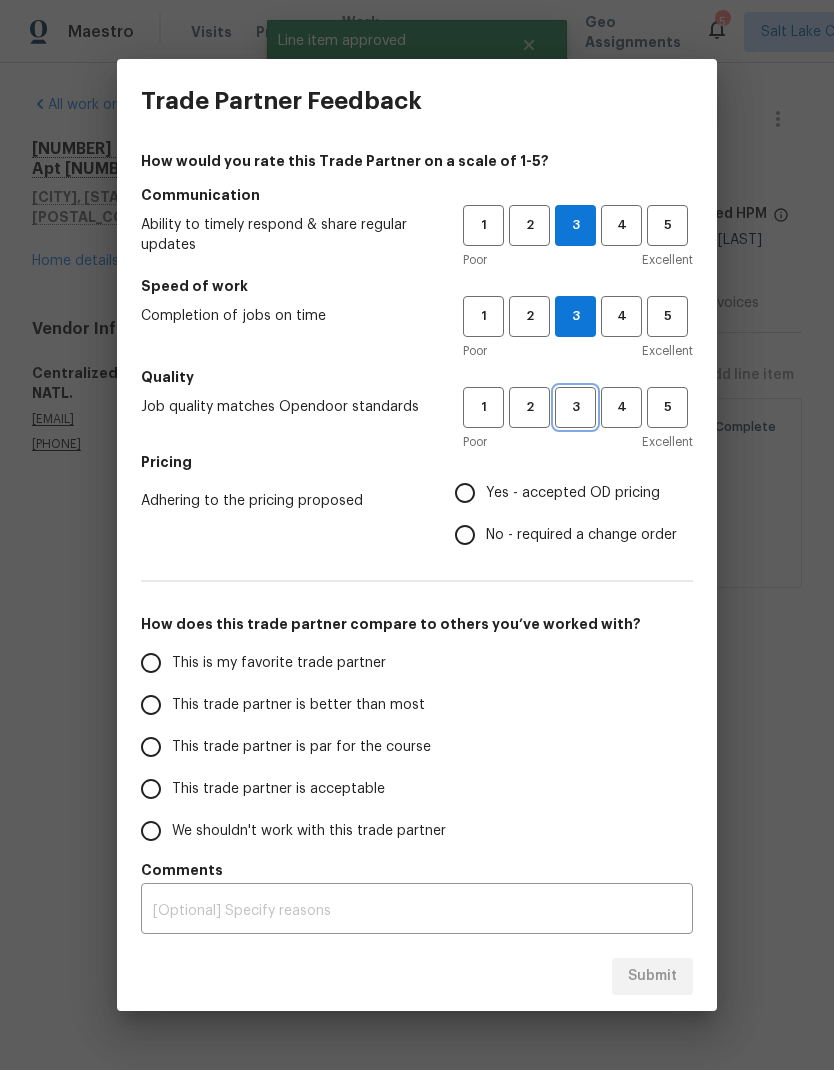 click on "3" at bounding box center (575, 407) 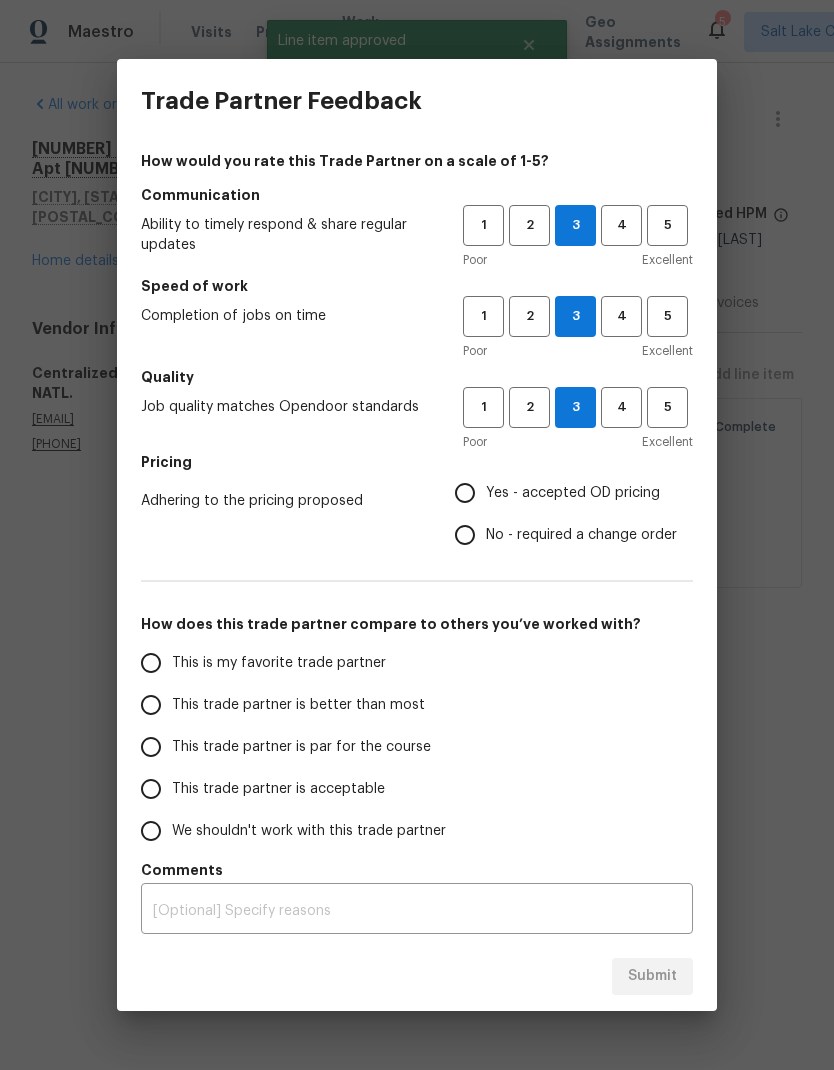 click on "Yes - accepted OD pricing" at bounding box center [465, 493] 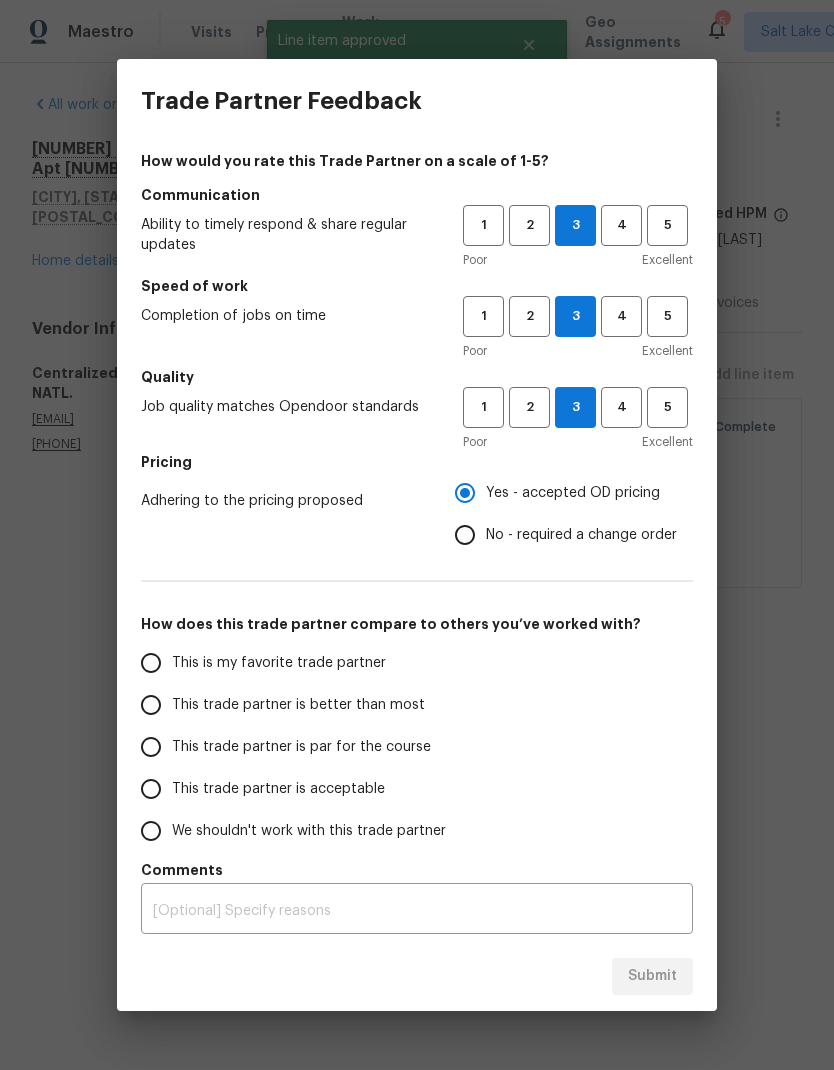 click on "This trade partner is par for the course" at bounding box center (151, 747) 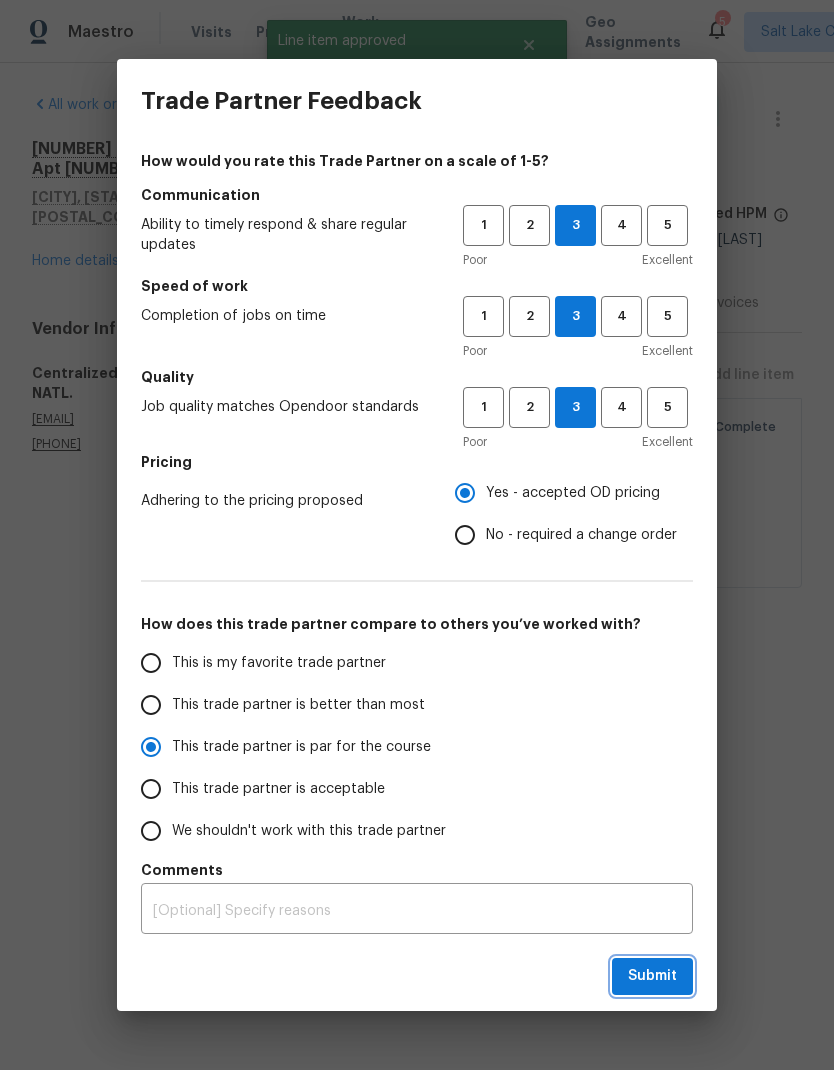 click on "Submit" at bounding box center (652, 976) 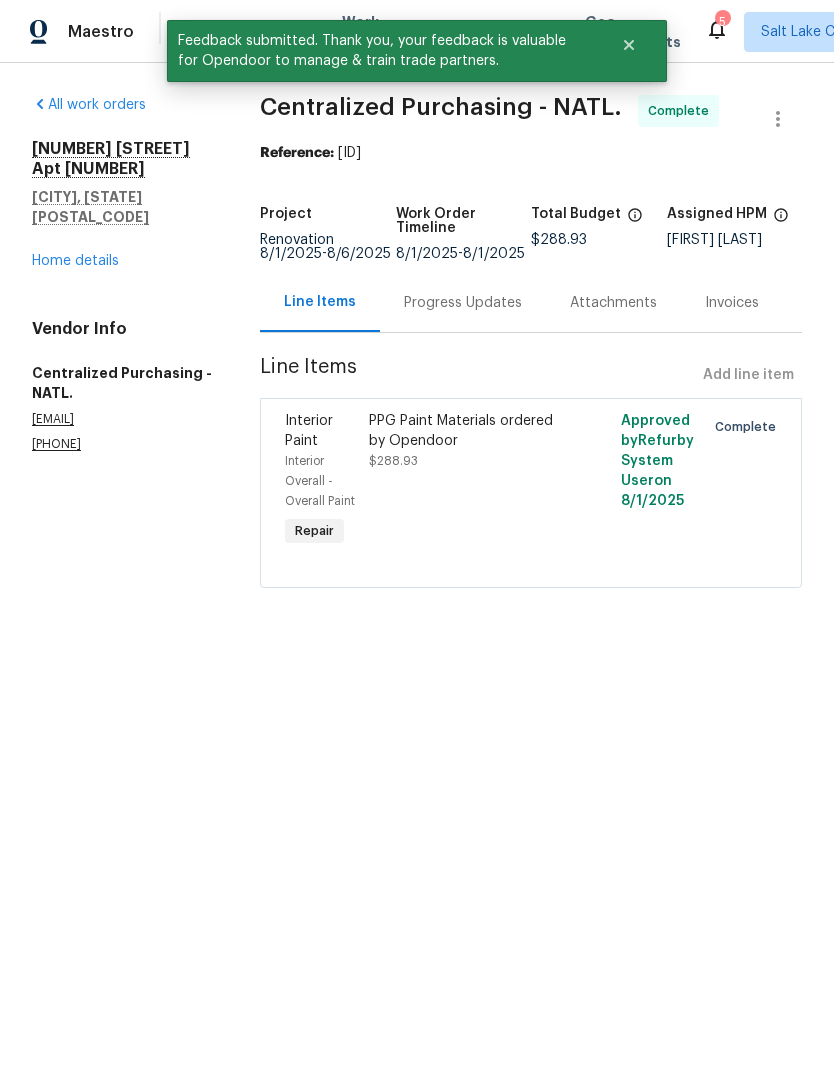 click on "Home details" at bounding box center [75, 261] 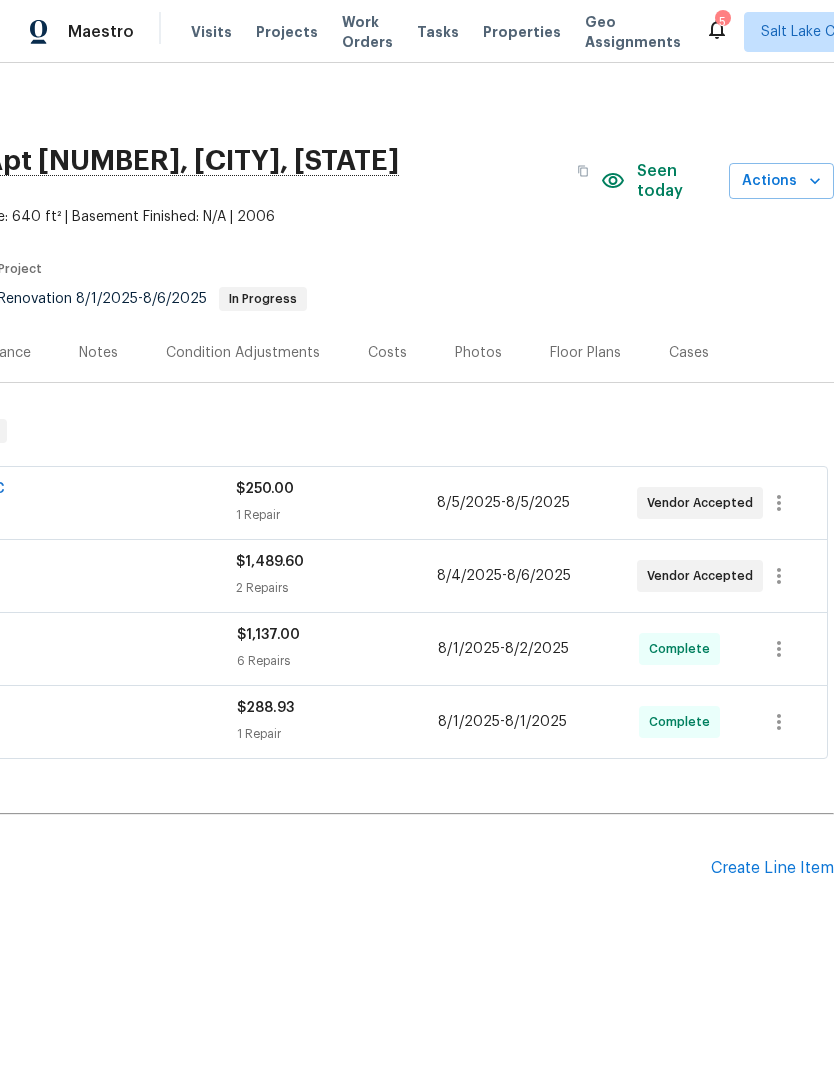 scroll, scrollTop: 0, scrollLeft: 296, axis: horizontal 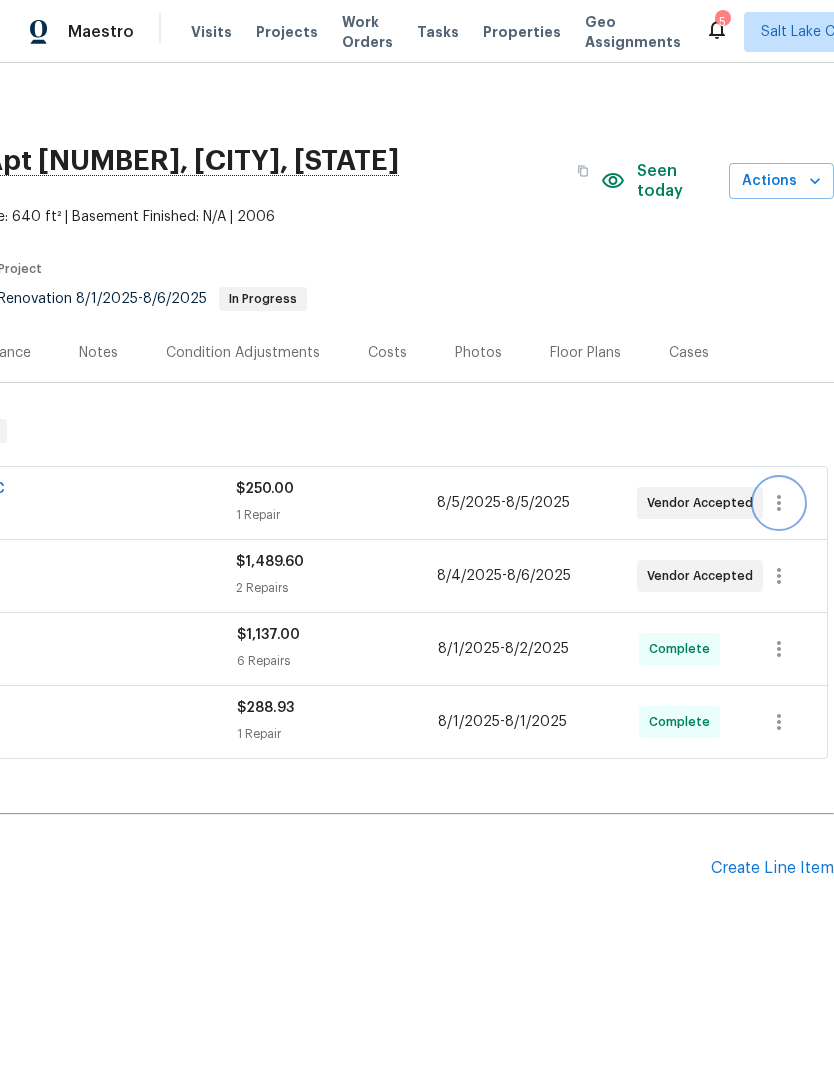 click 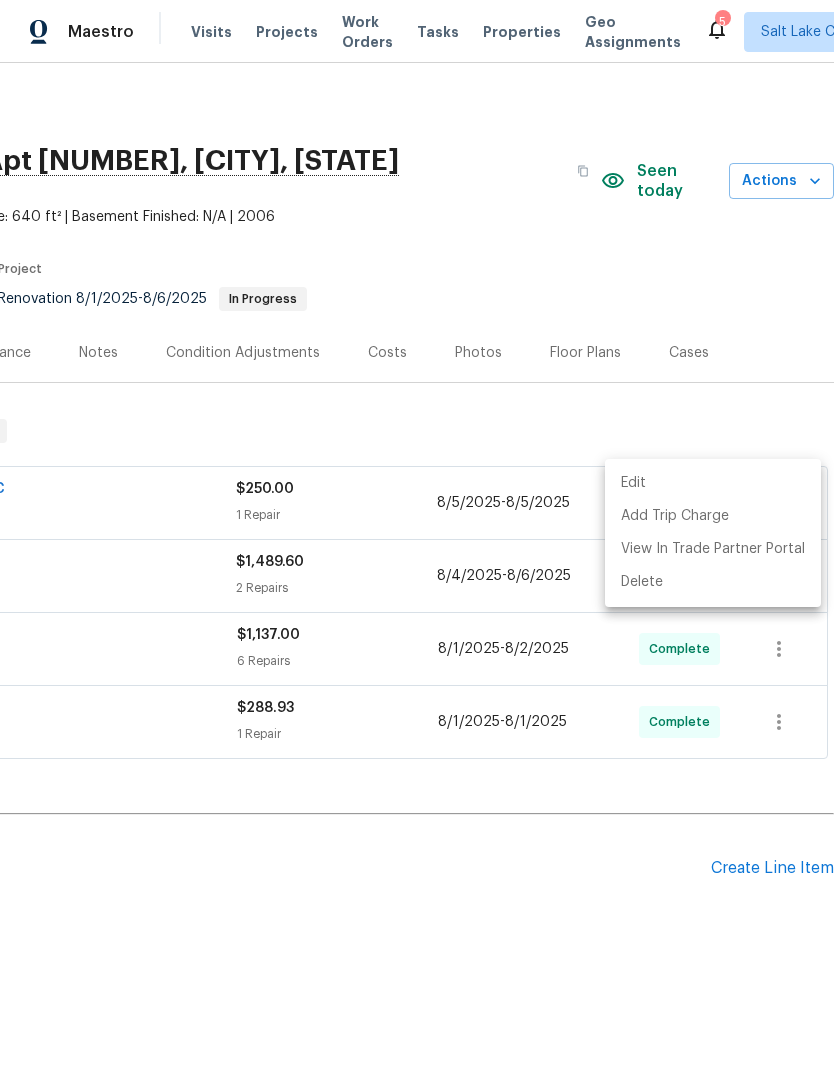 click on "Edit" at bounding box center [713, 483] 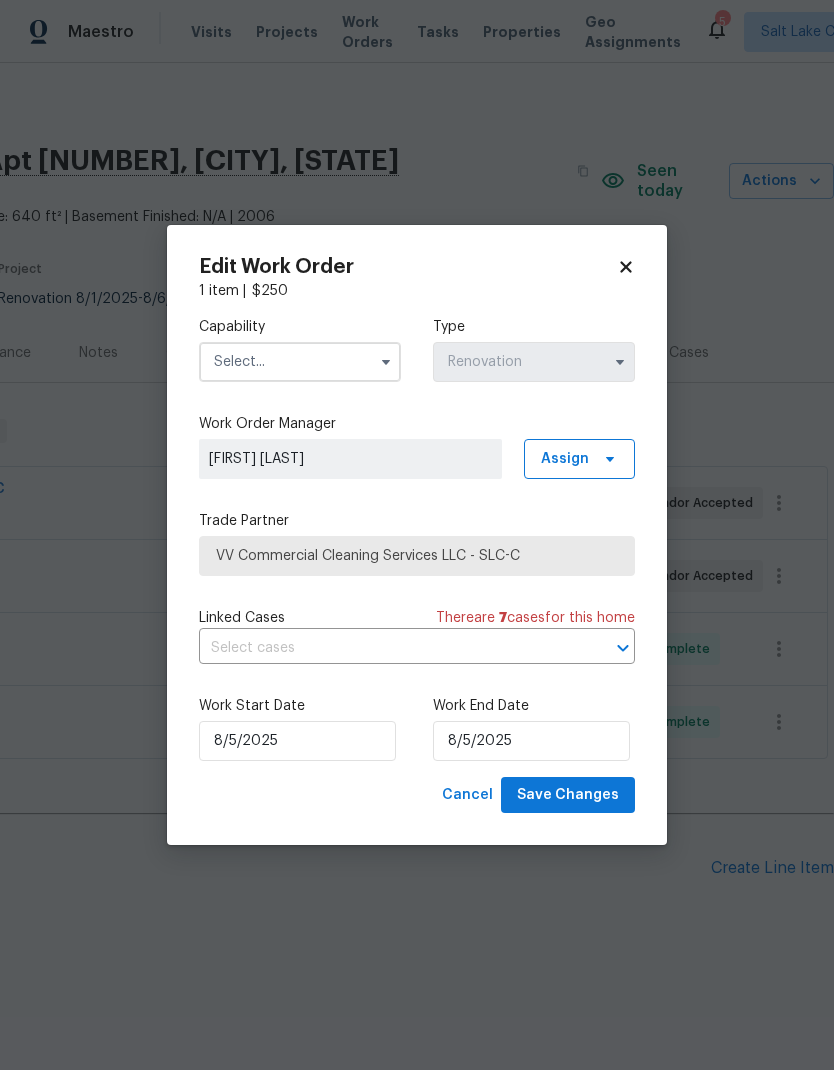 click at bounding box center [300, 362] 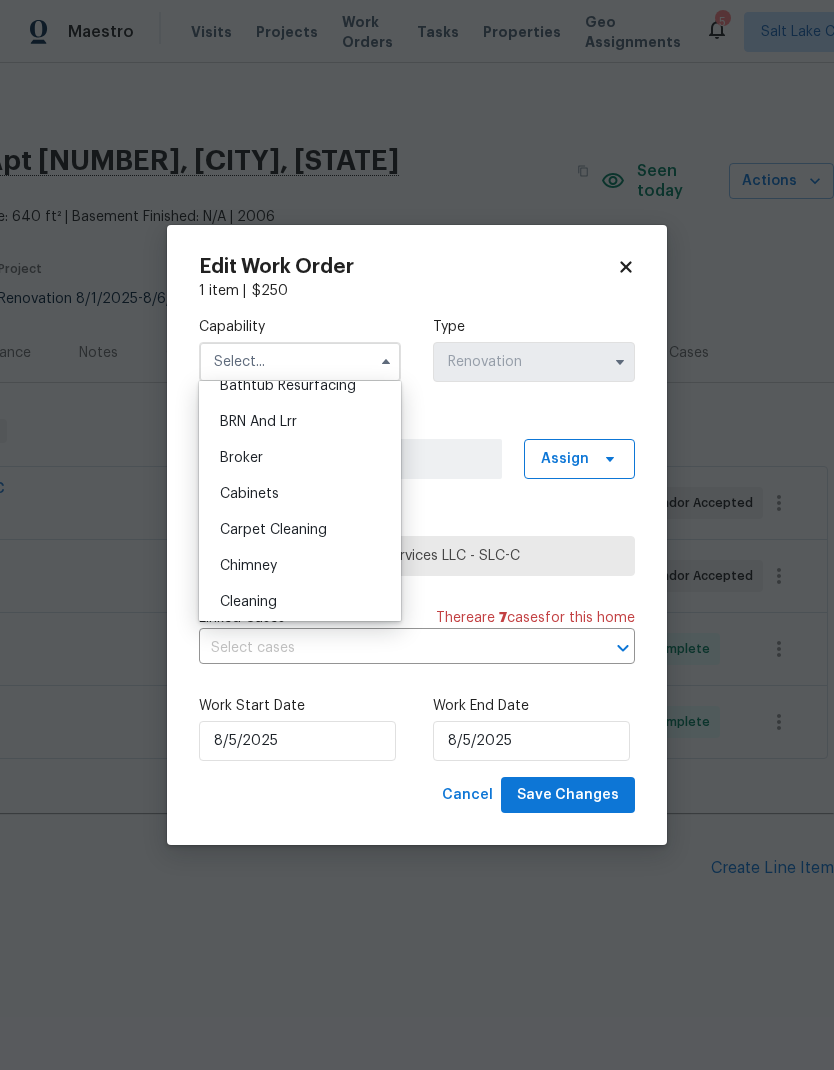 scroll, scrollTop: 93, scrollLeft: 0, axis: vertical 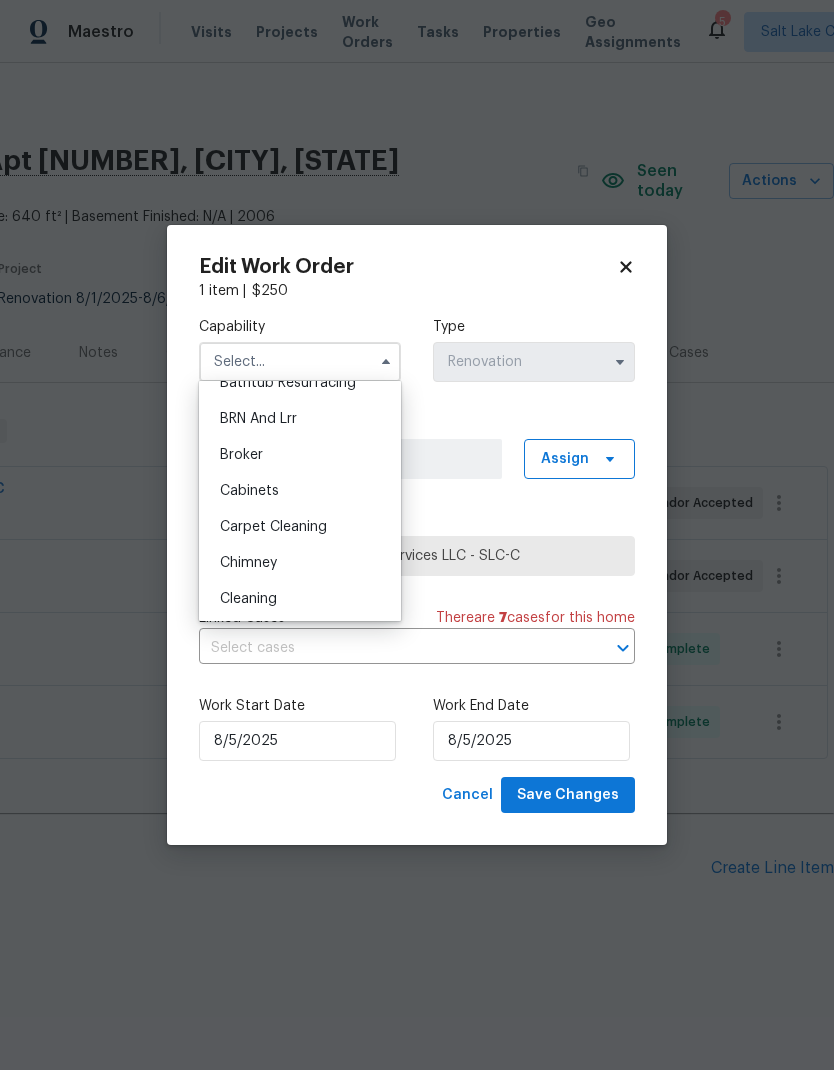 click on "Cleaning" at bounding box center (300, 599) 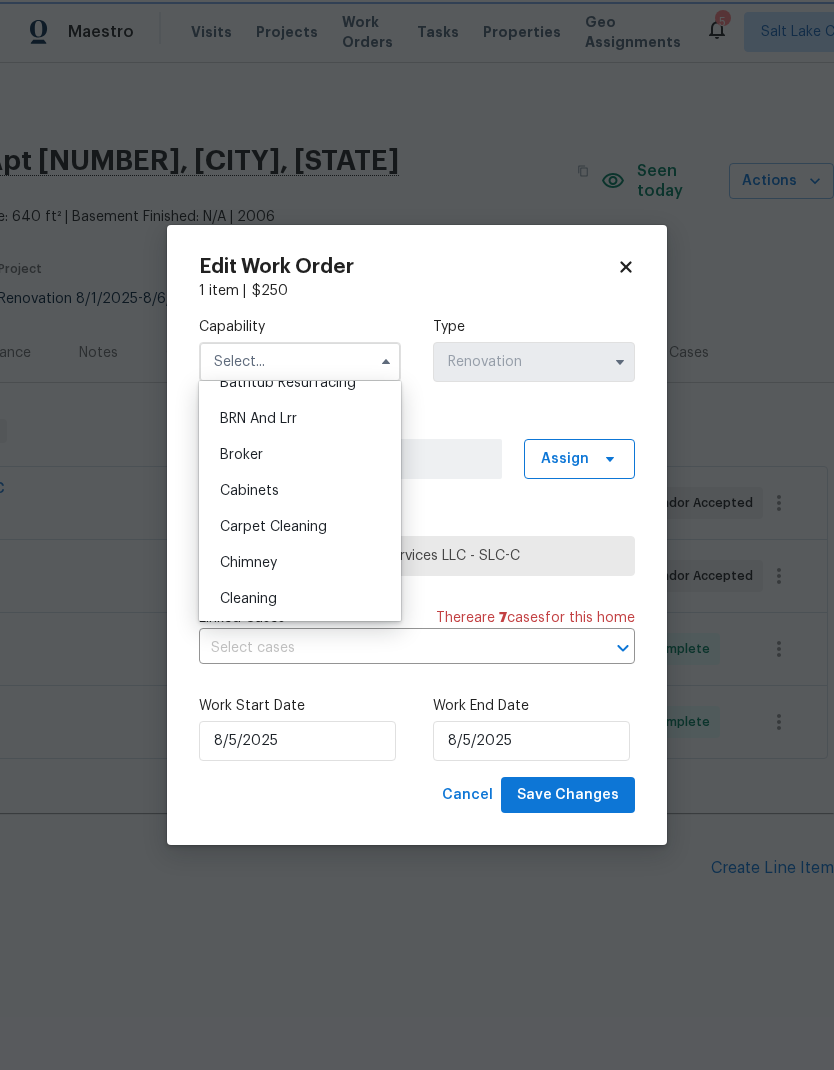 type on "Cleaning" 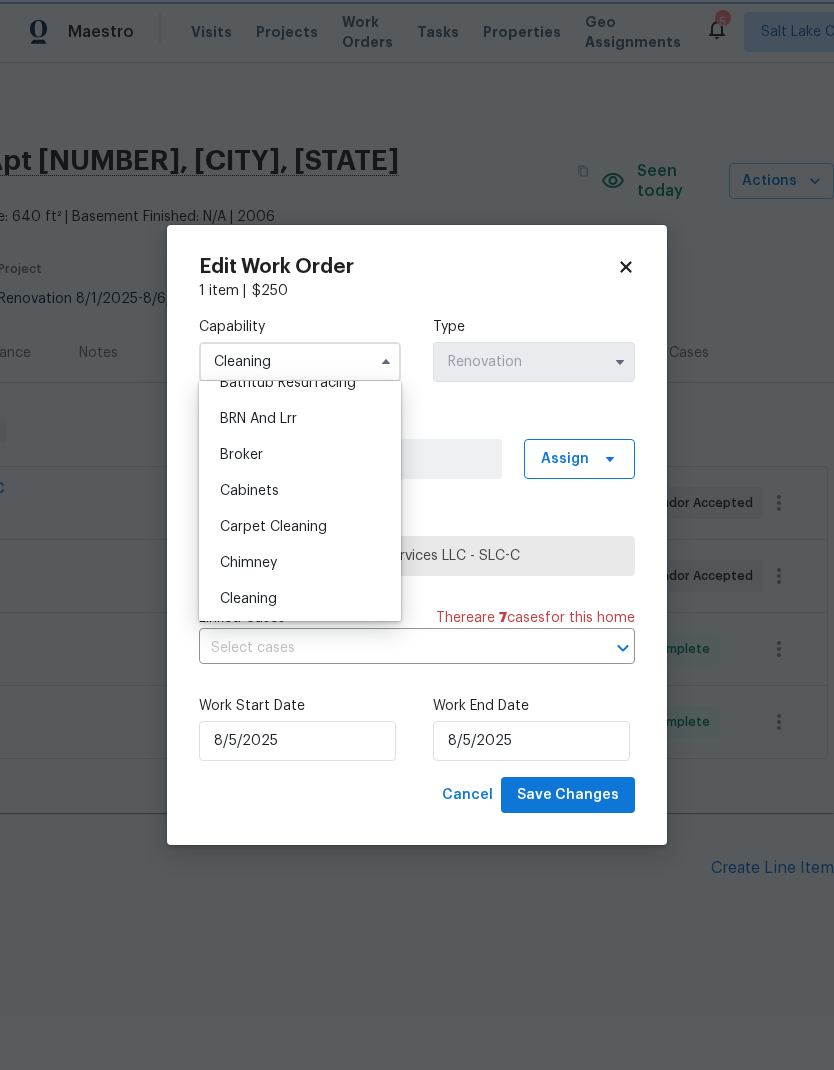 scroll, scrollTop: 130, scrollLeft: 0, axis: vertical 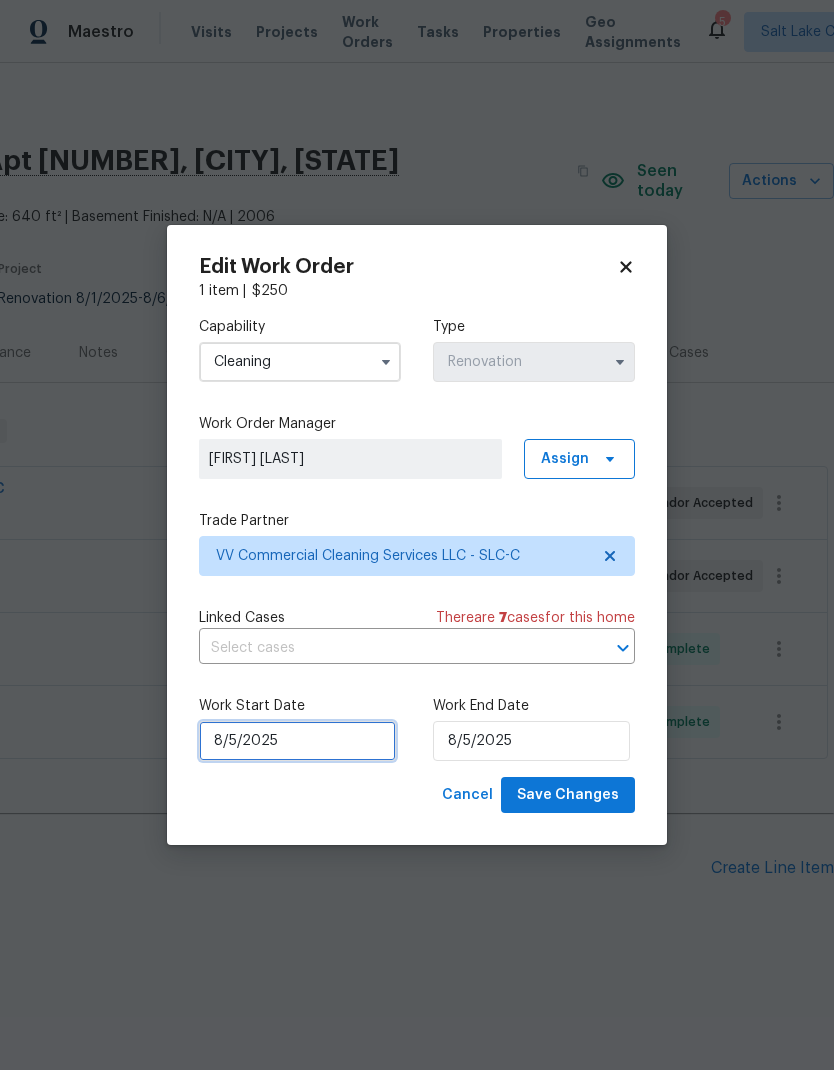 click on "8/5/2025" at bounding box center (297, 741) 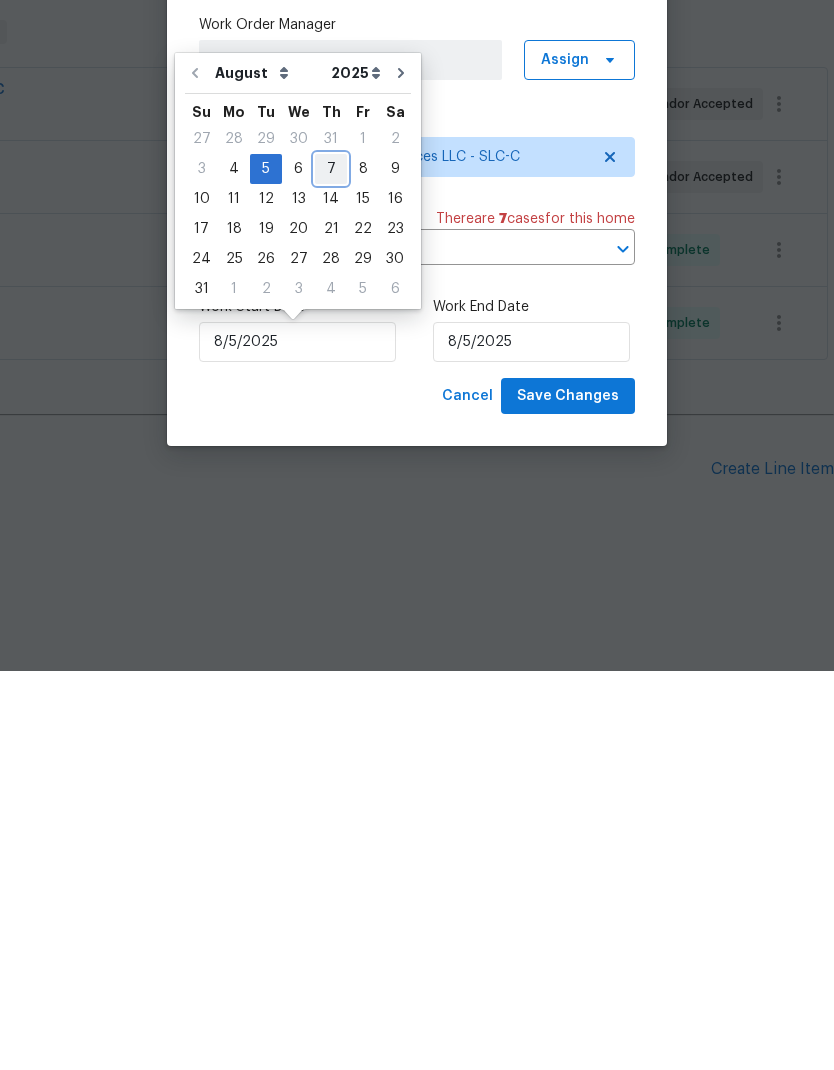 click on "7" at bounding box center [331, 568] 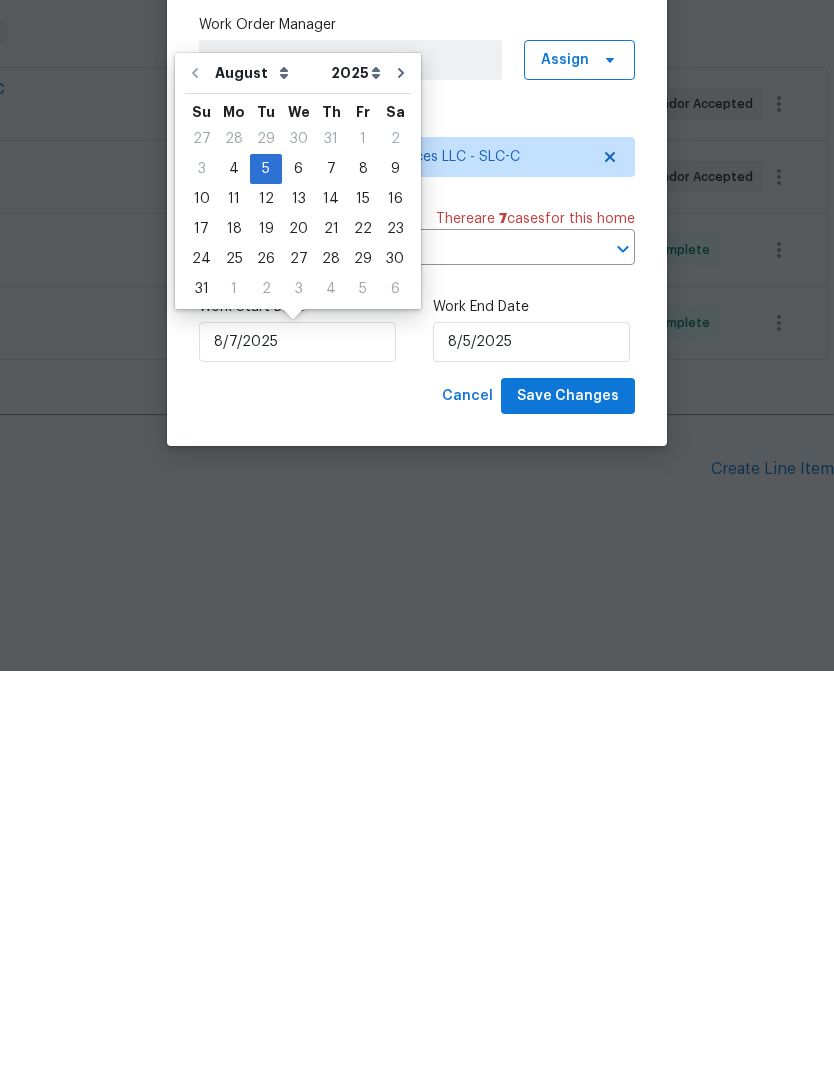 type on "8/7/2025" 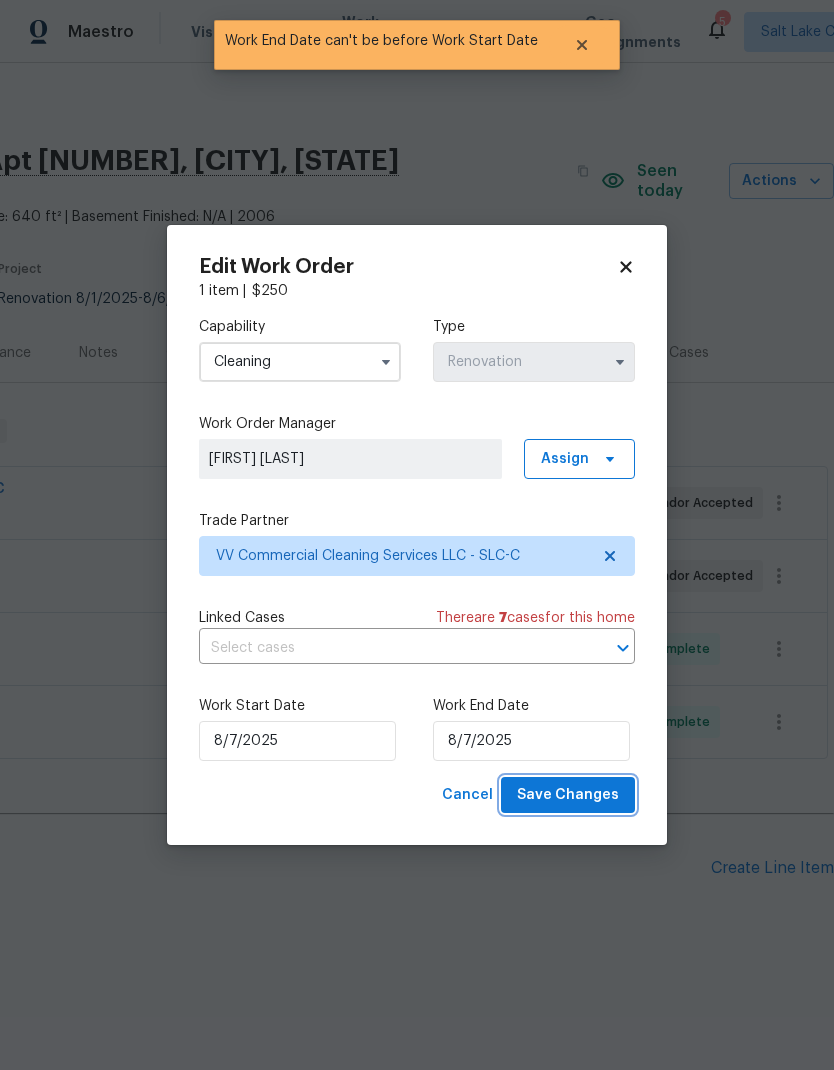 click on "Save Changes" at bounding box center [568, 795] 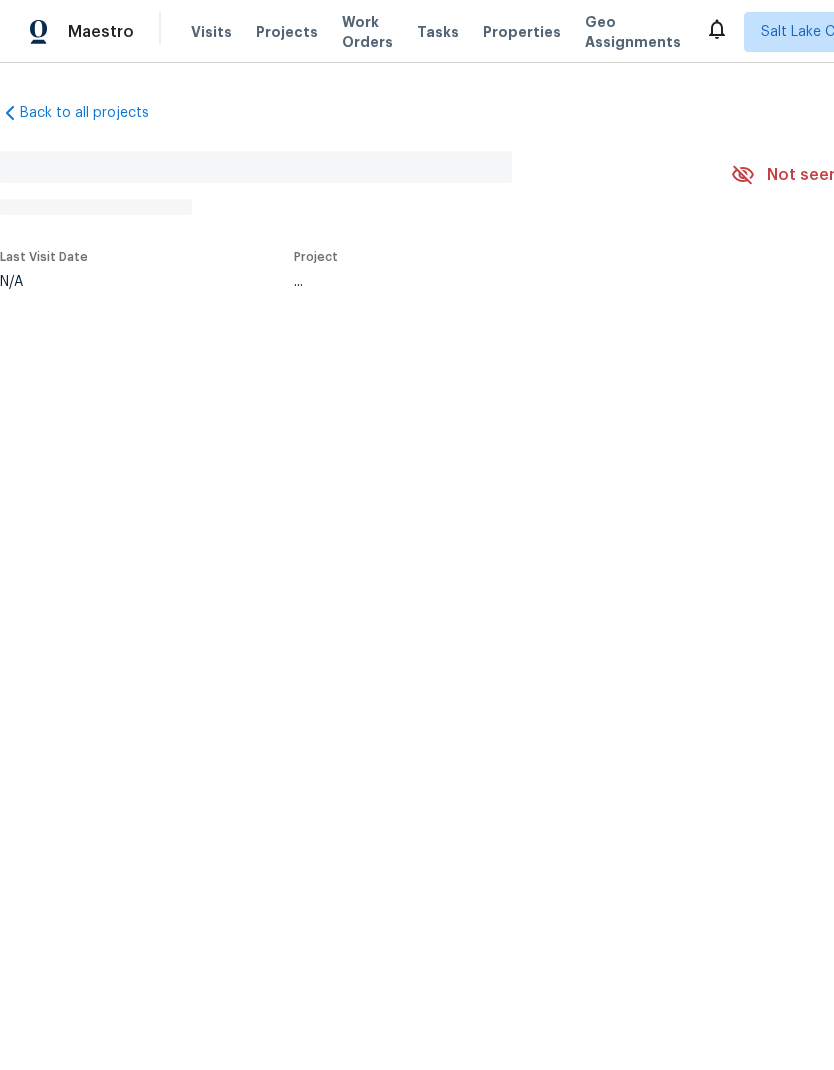 scroll, scrollTop: 0, scrollLeft: 0, axis: both 